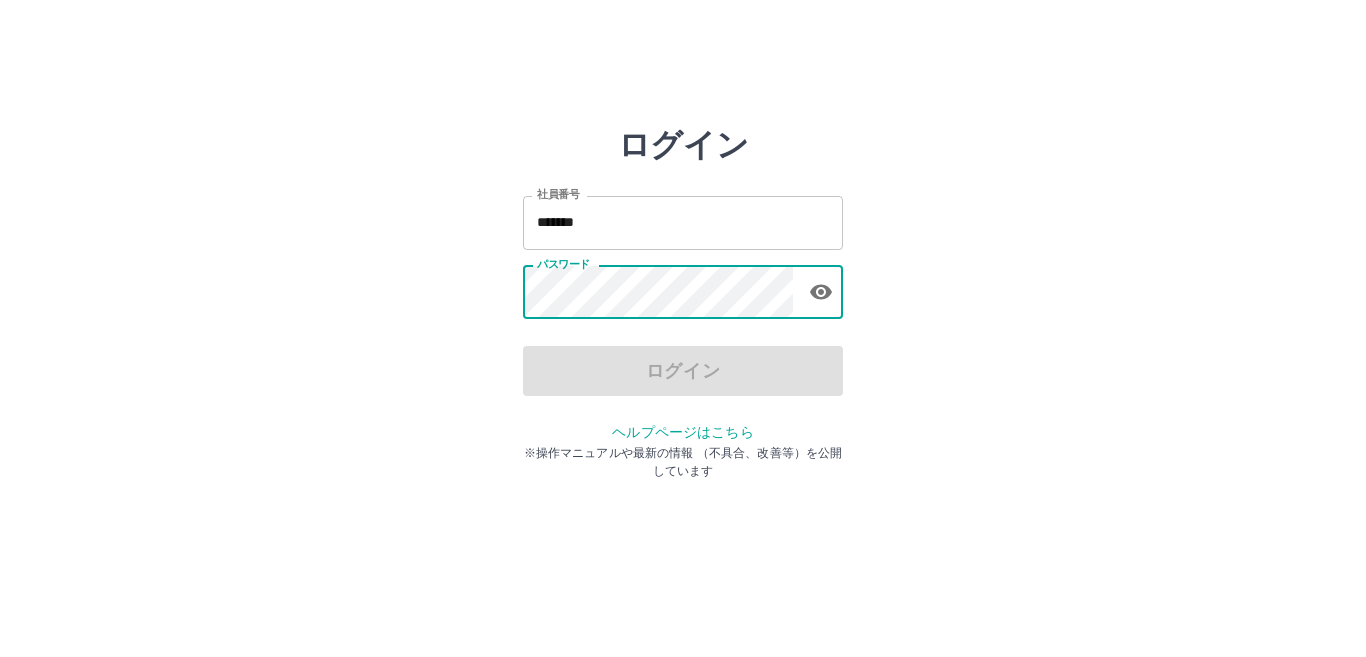 scroll, scrollTop: 0, scrollLeft: 0, axis: both 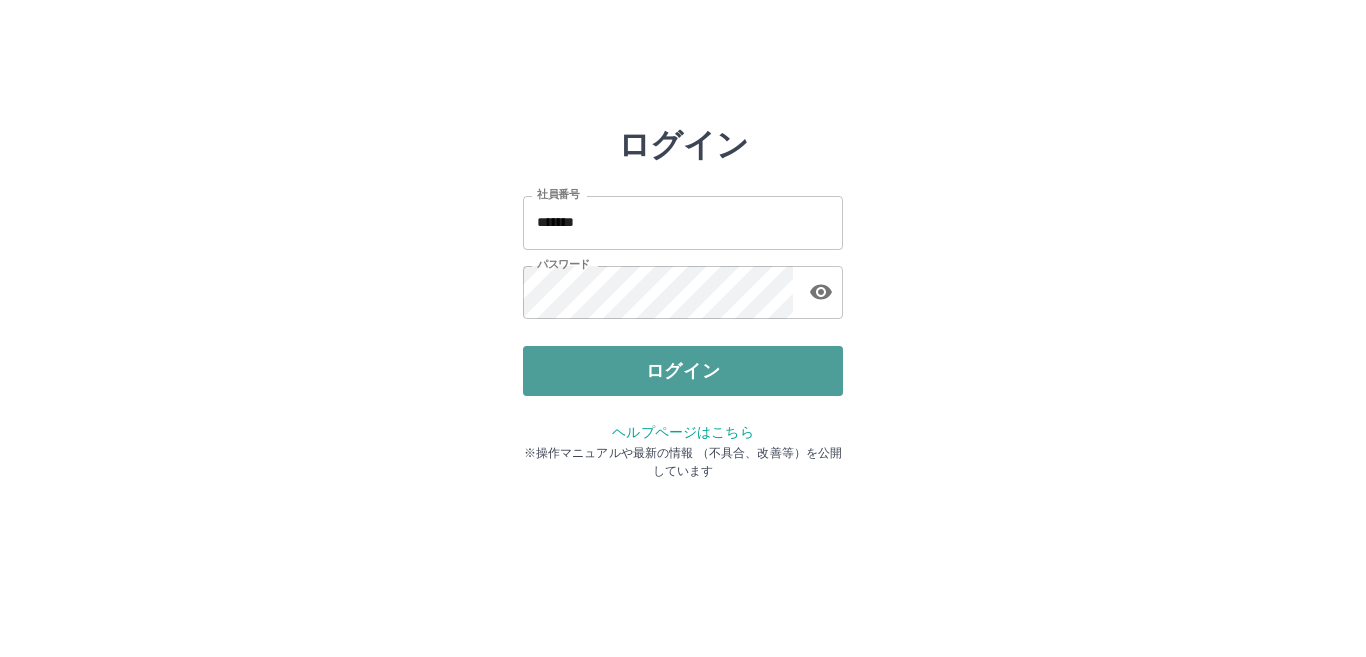 click on "ログイン" at bounding box center (683, 371) 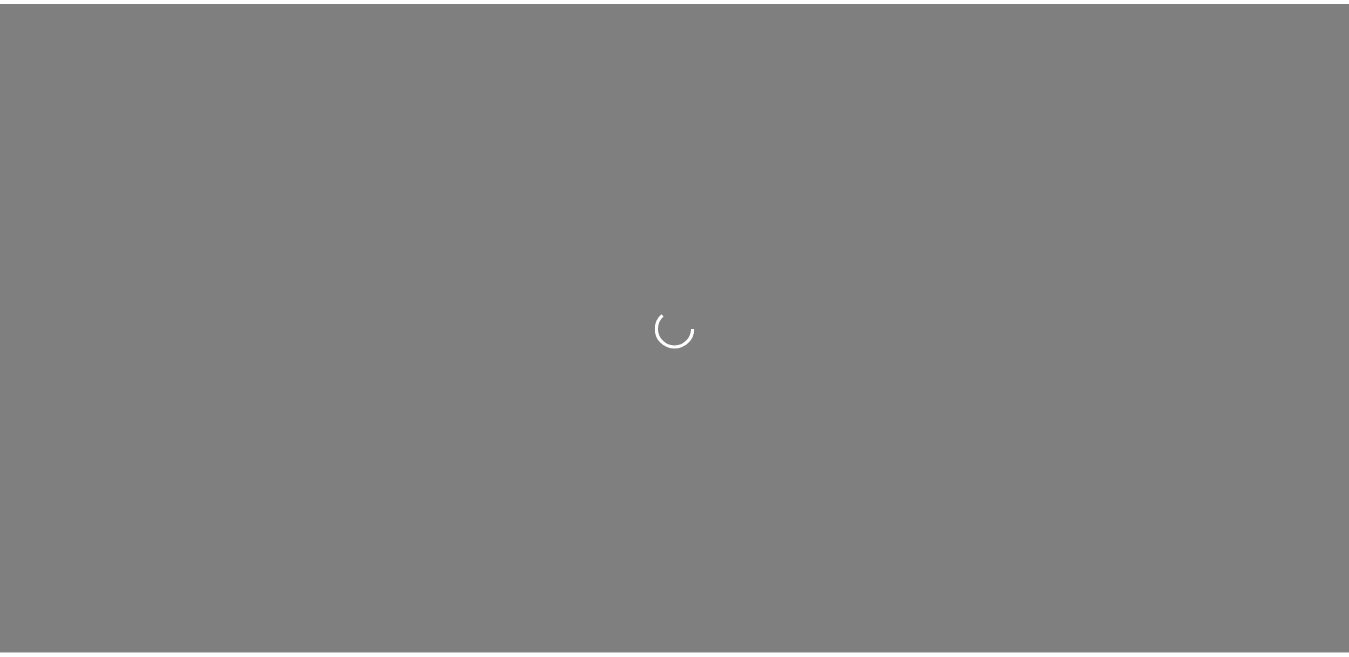scroll, scrollTop: 0, scrollLeft: 0, axis: both 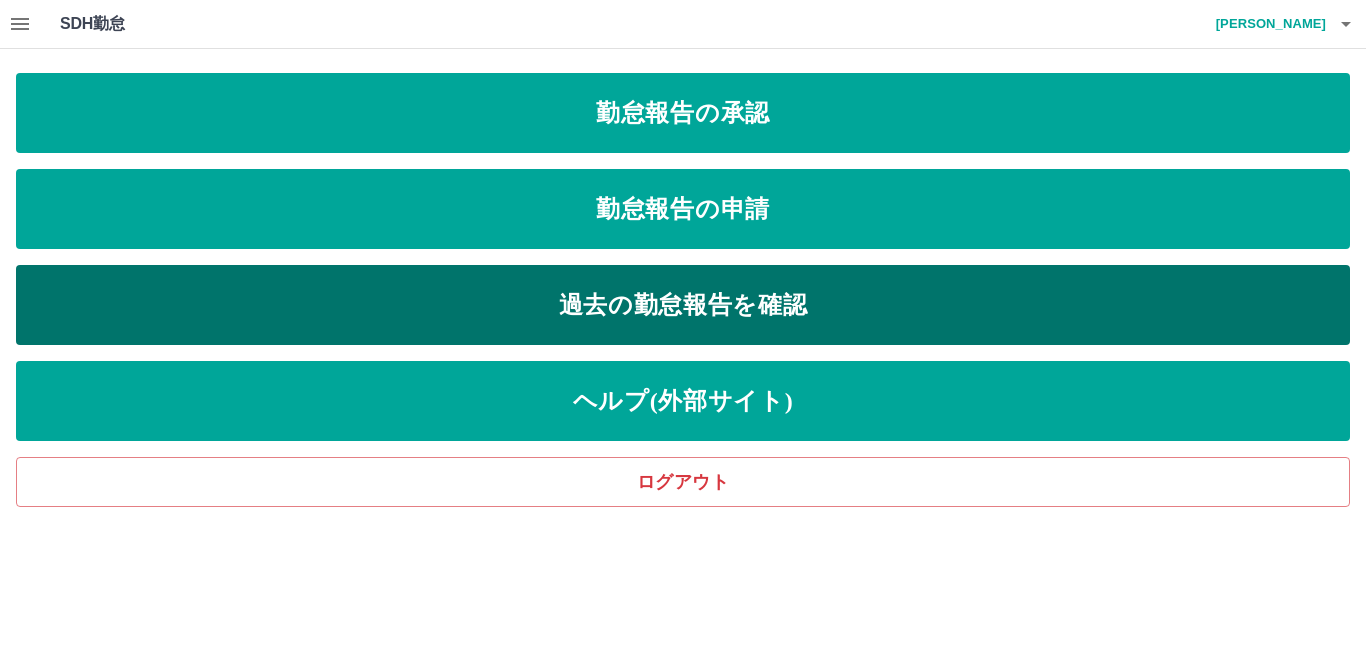 click on "過去の勤怠報告を確認" at bounding box center [683, 305] 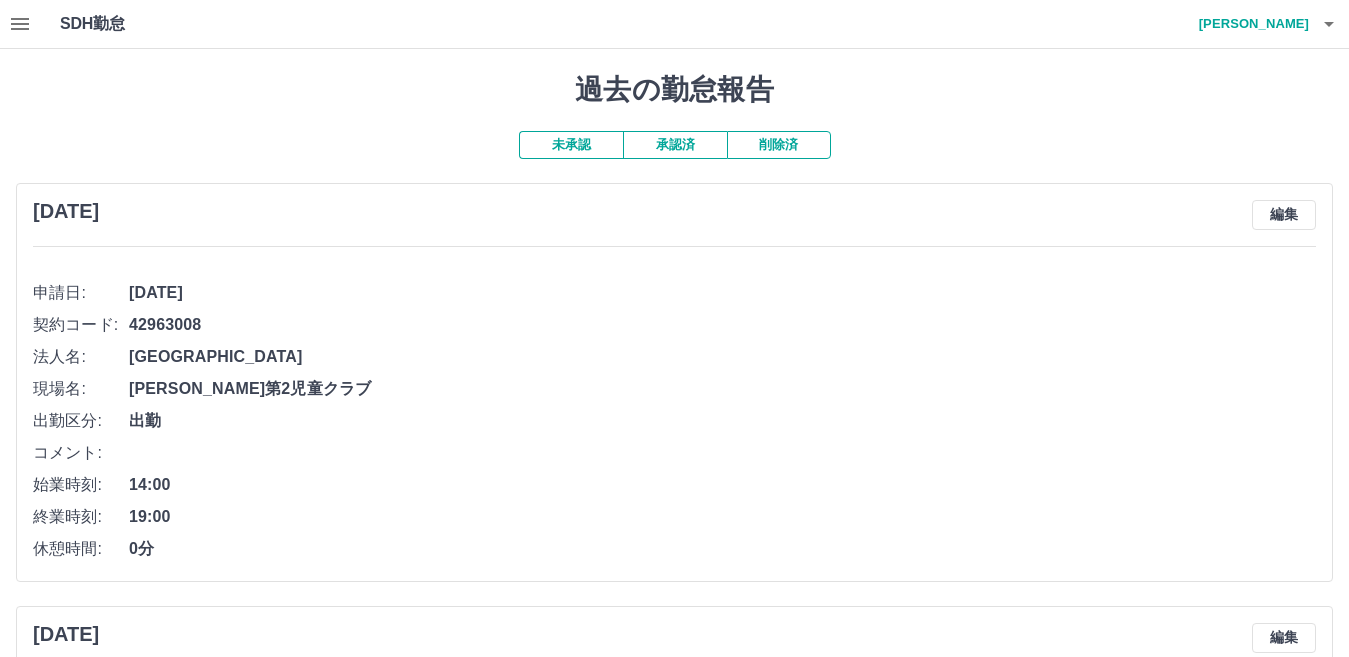 click at bounding box center (20, 24) 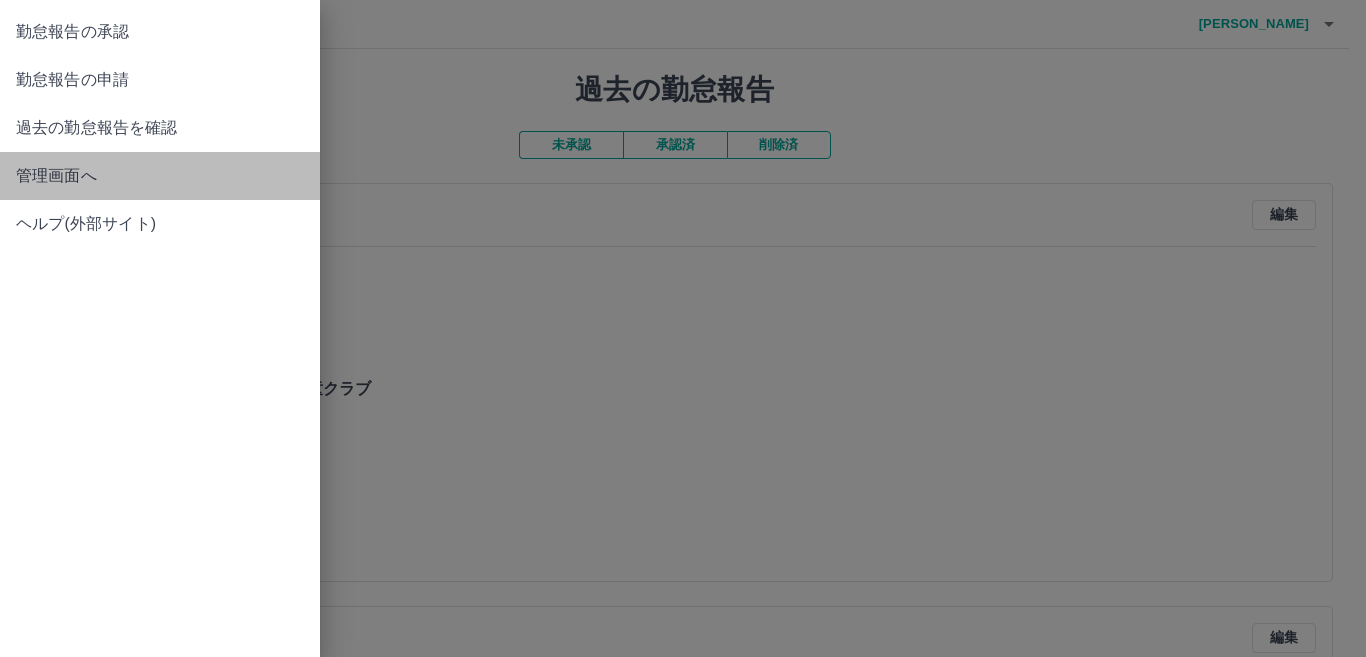 click on "管理画面へ" at bounding box center (160, 176) 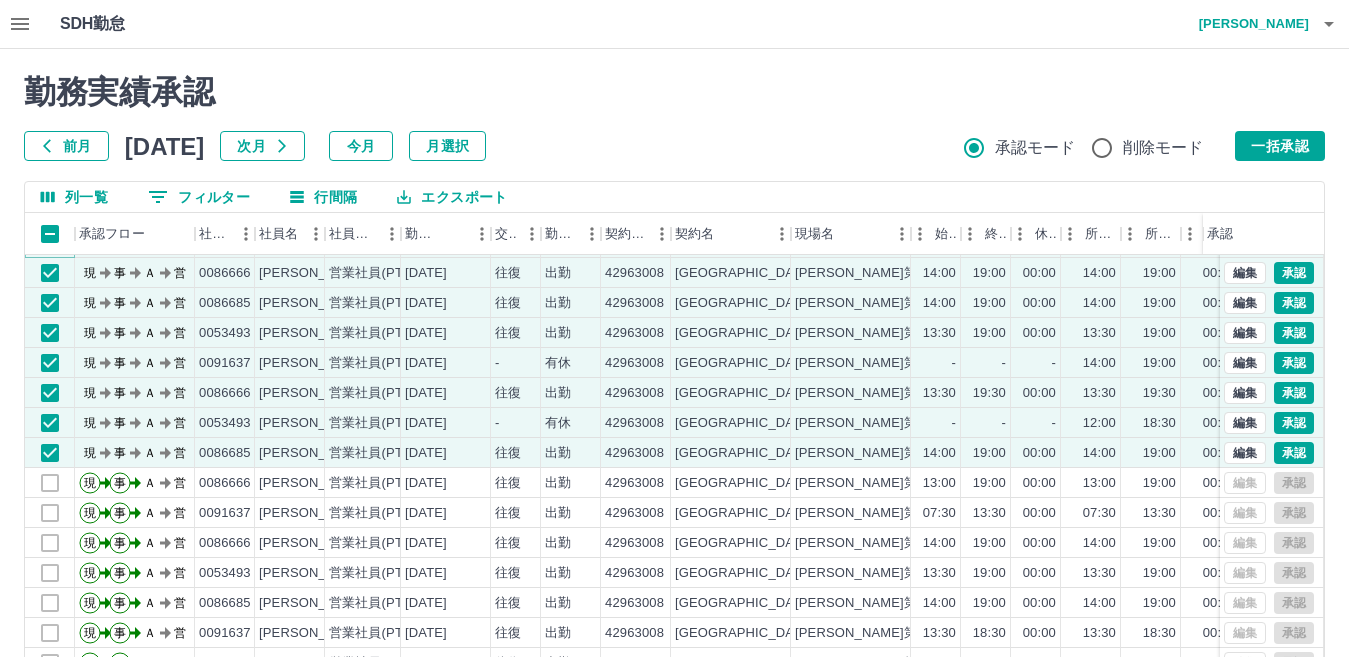 scroll, scrollTop: 0, scrollLeft: 0, axis: both 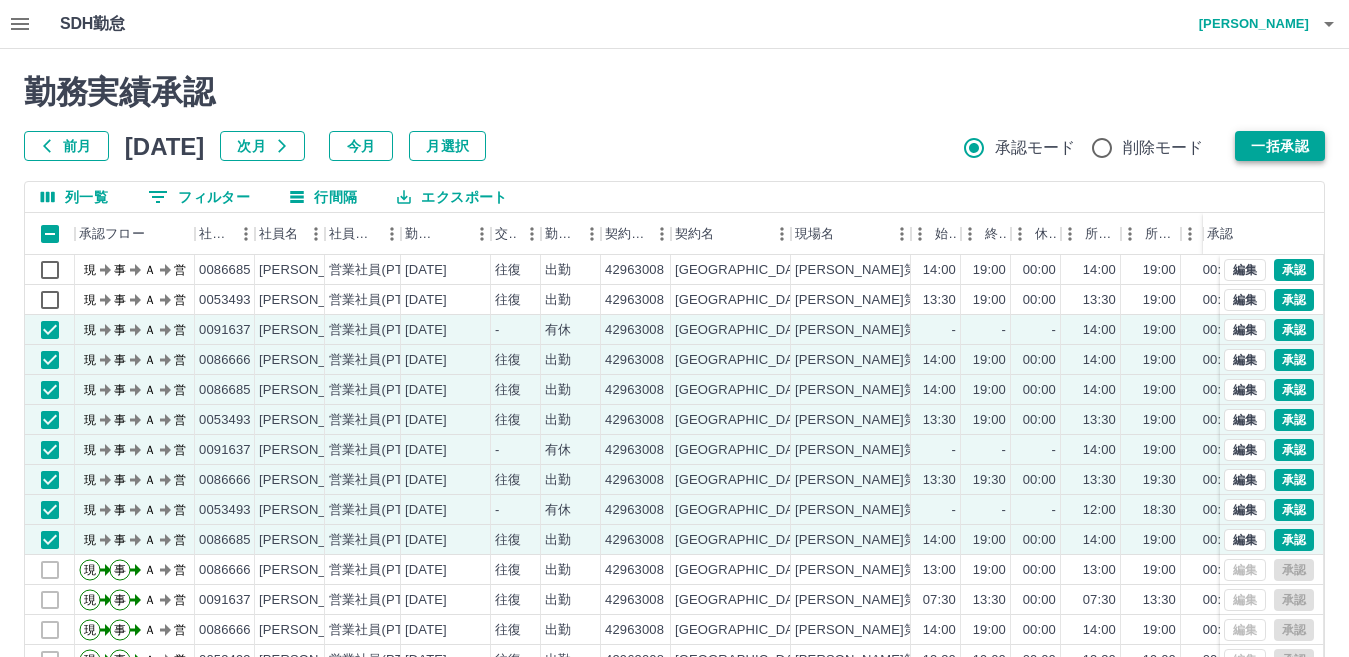 drag, startPoint x: 1260, startPoint y: 141, endPoint x: 1241, endPoint y: 153, distance: 22.472204 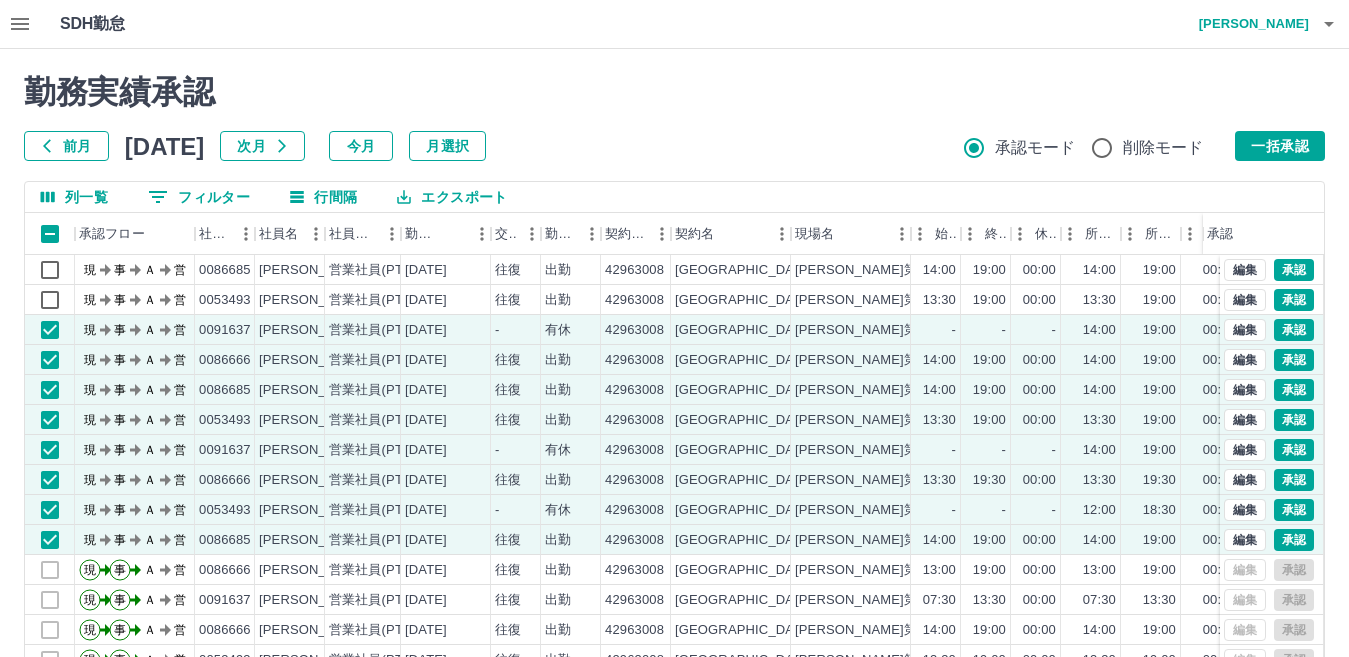 click on "一括承認" at bounding box center [1280, 146] 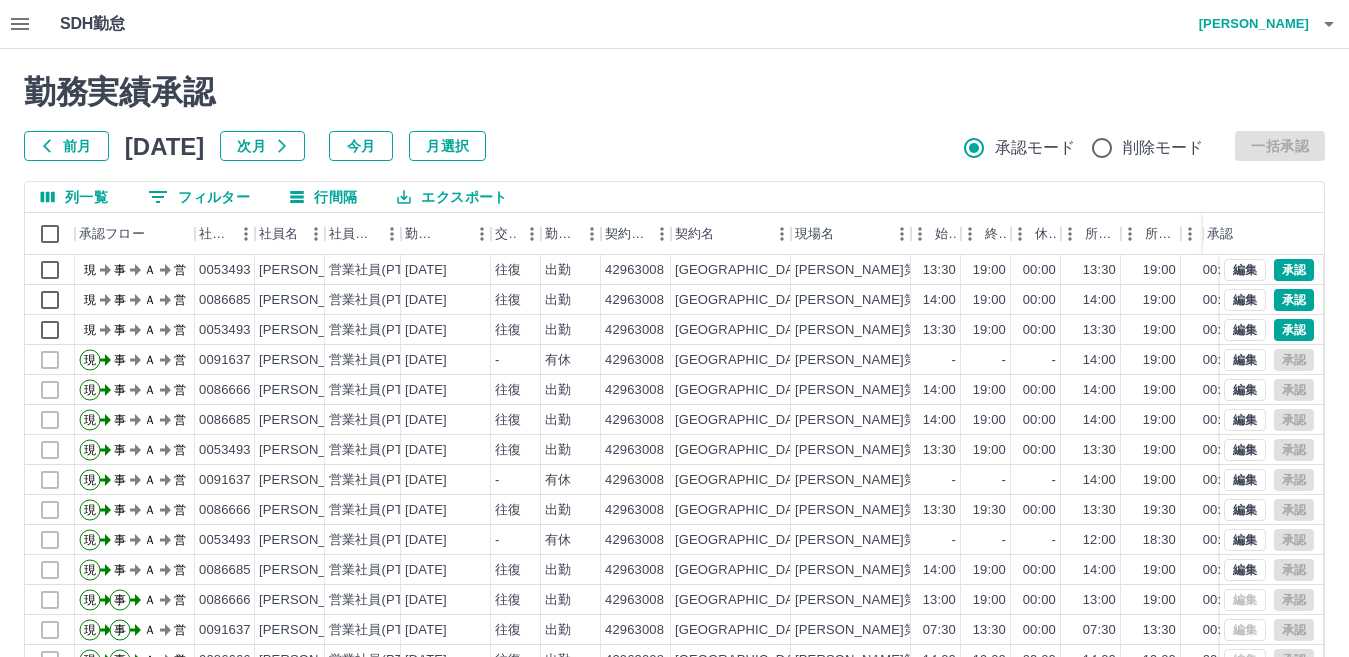 click at bounding box center (20, 24) 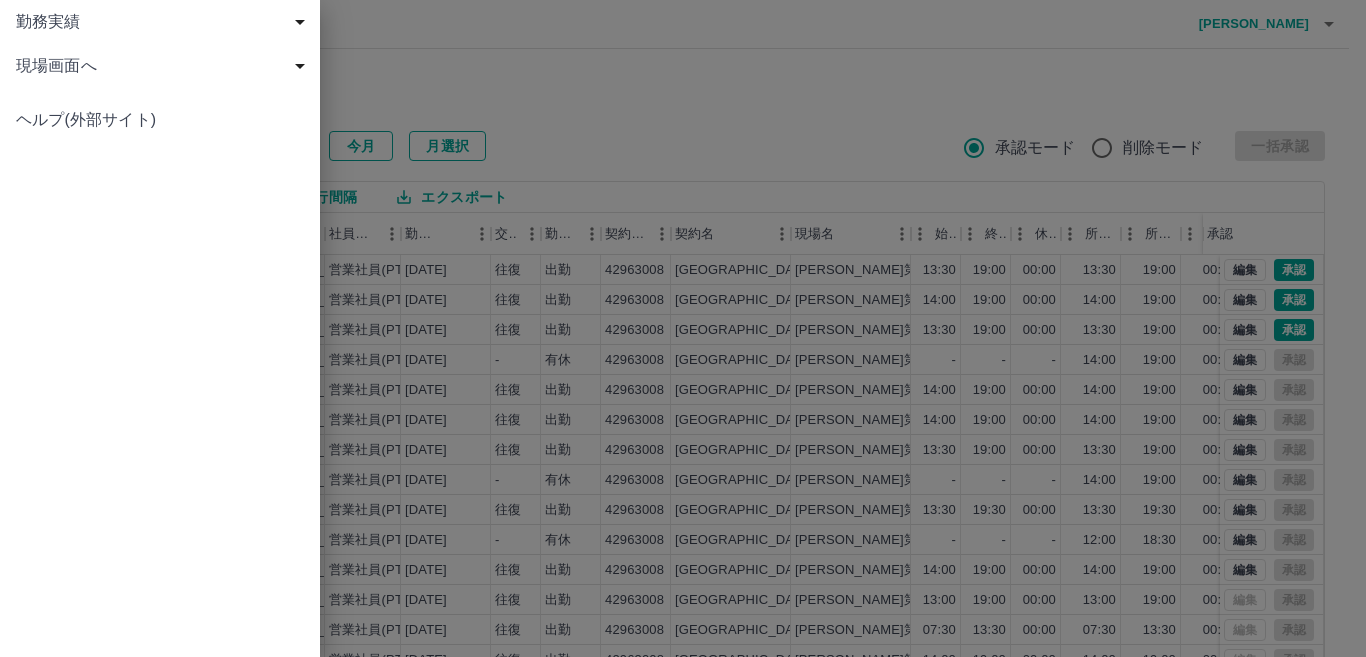 click on "現場画面へ" at bounding box center (164, 66) 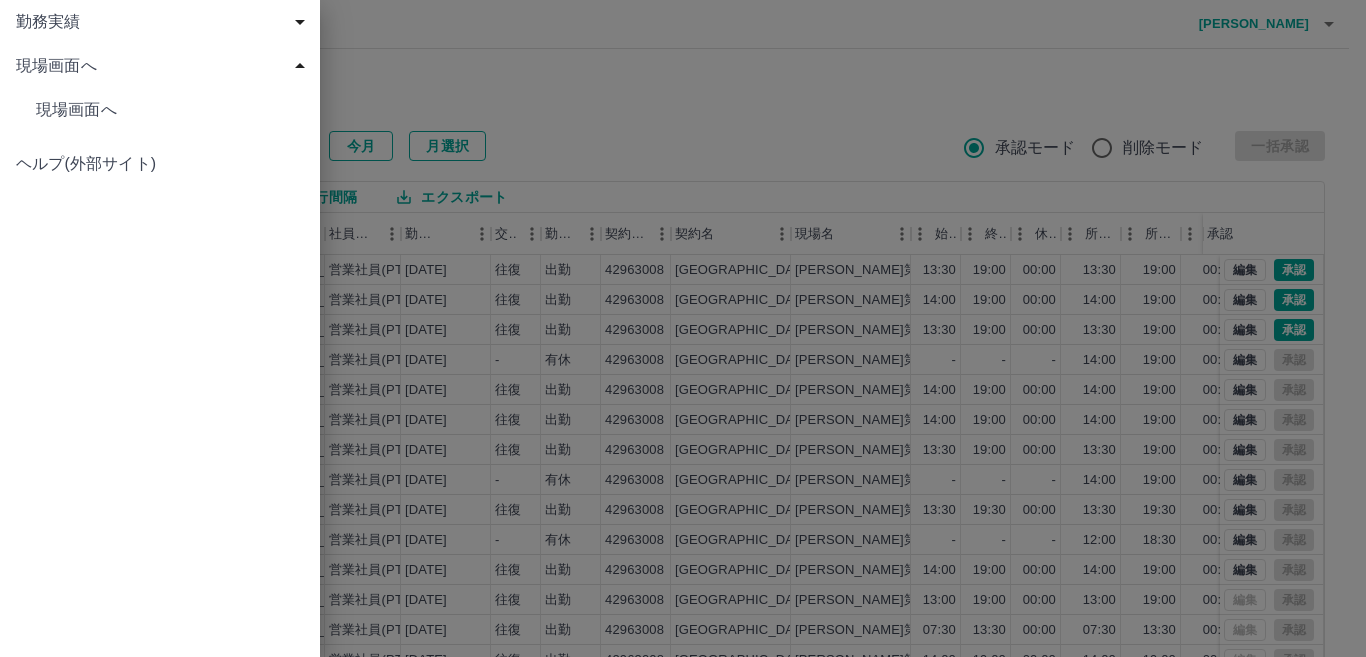 click on "現場画面へ" at bounding box center (170, 110) 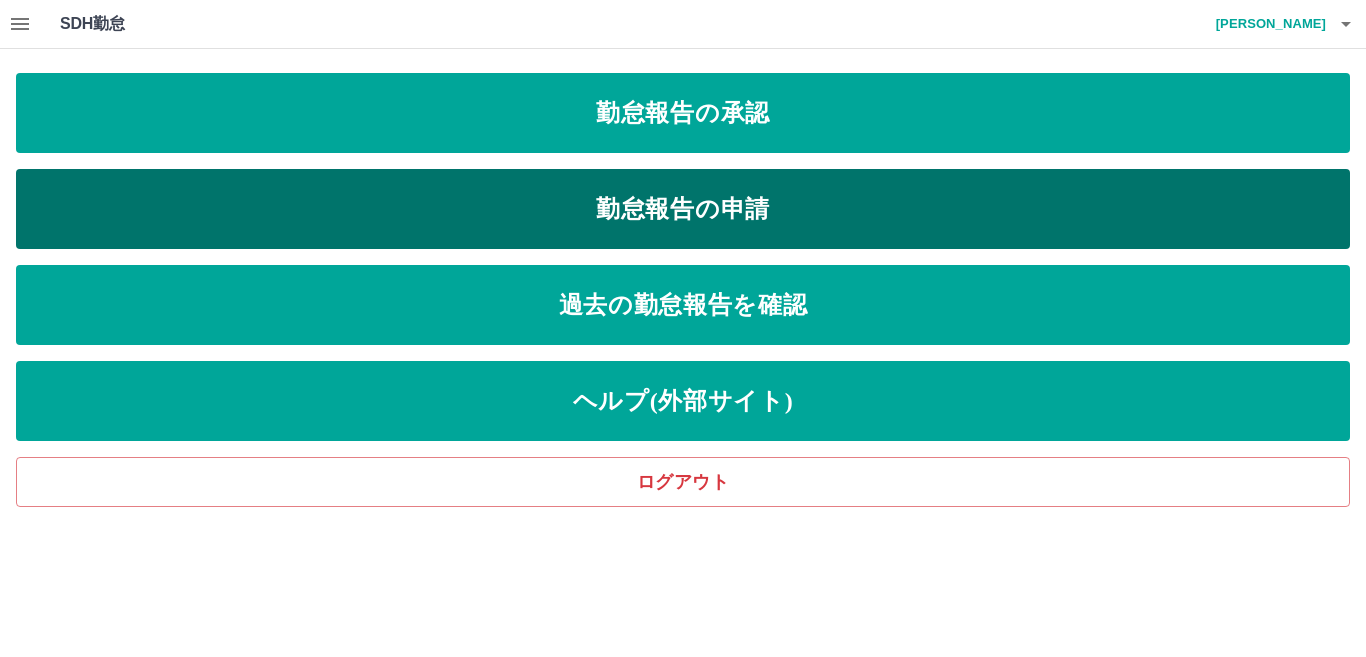 click on "勤怠報告の申請" at bounding box center (683, 209) 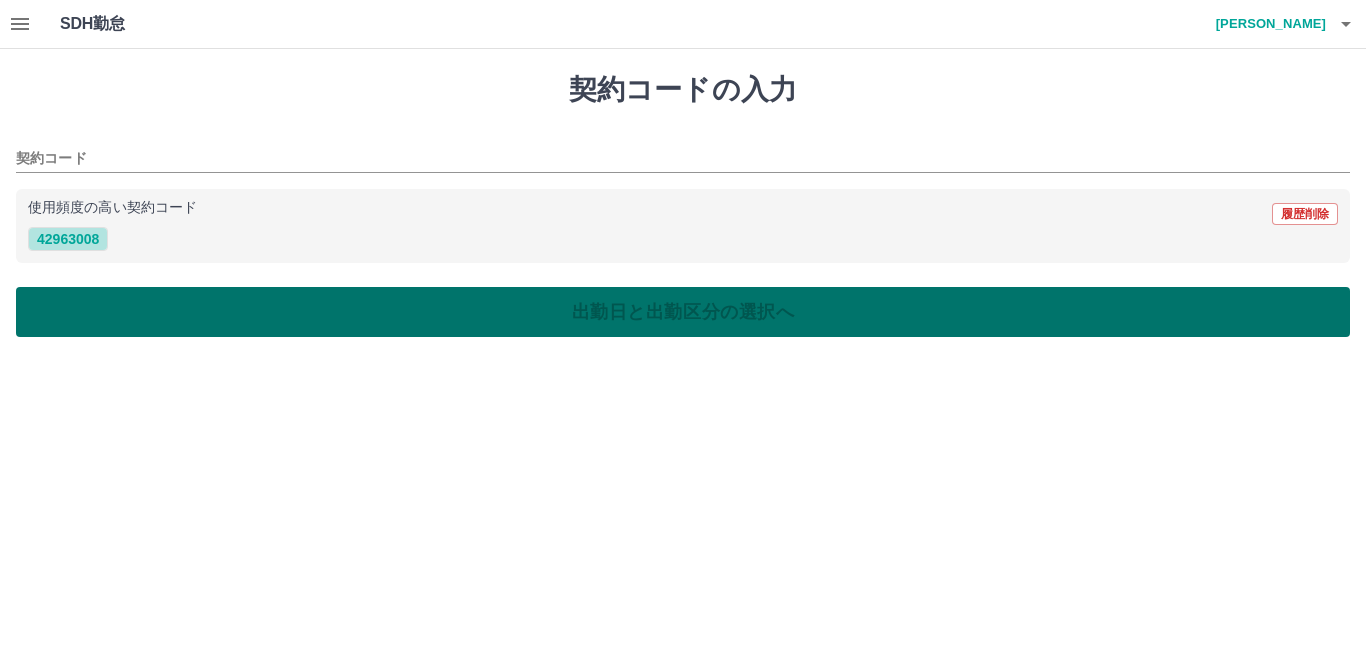 drag, startPoint x: 85, startPoint y: 243, endPoint x: 129, endPoint y: 306, distance: 76.843994 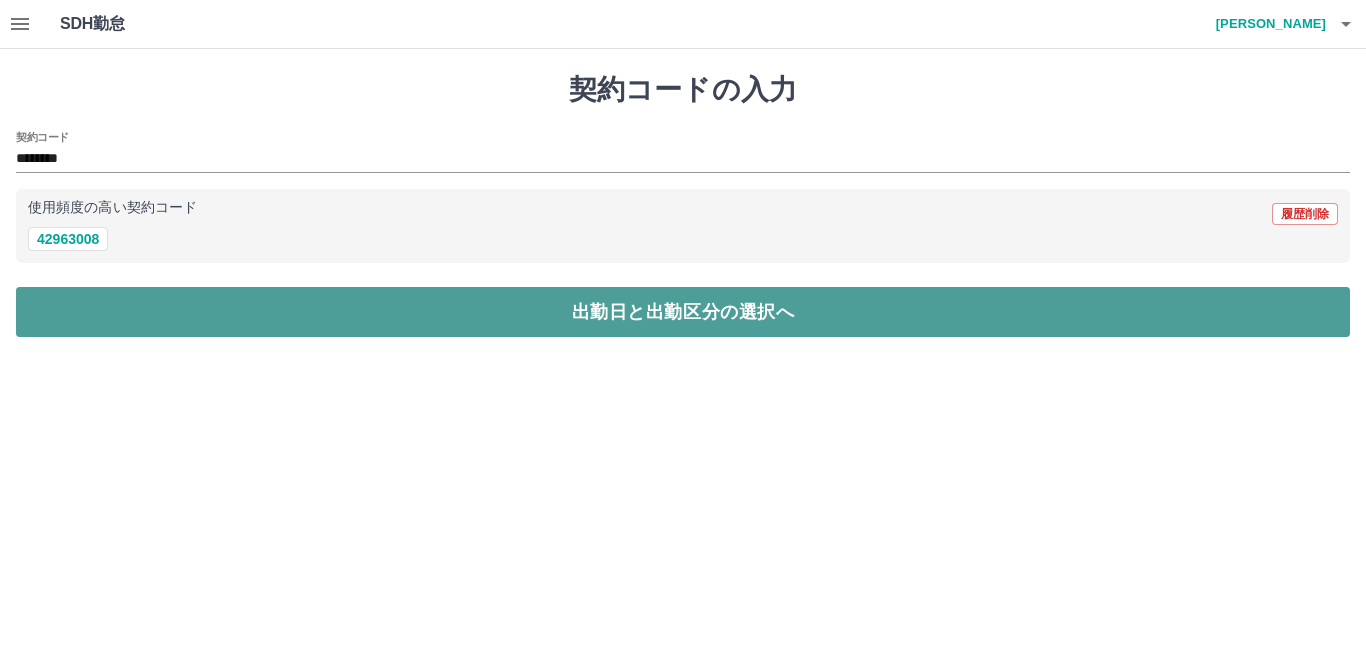 click on "出勤日と出勤区分の選択へ" at bounding box center (683, 312) 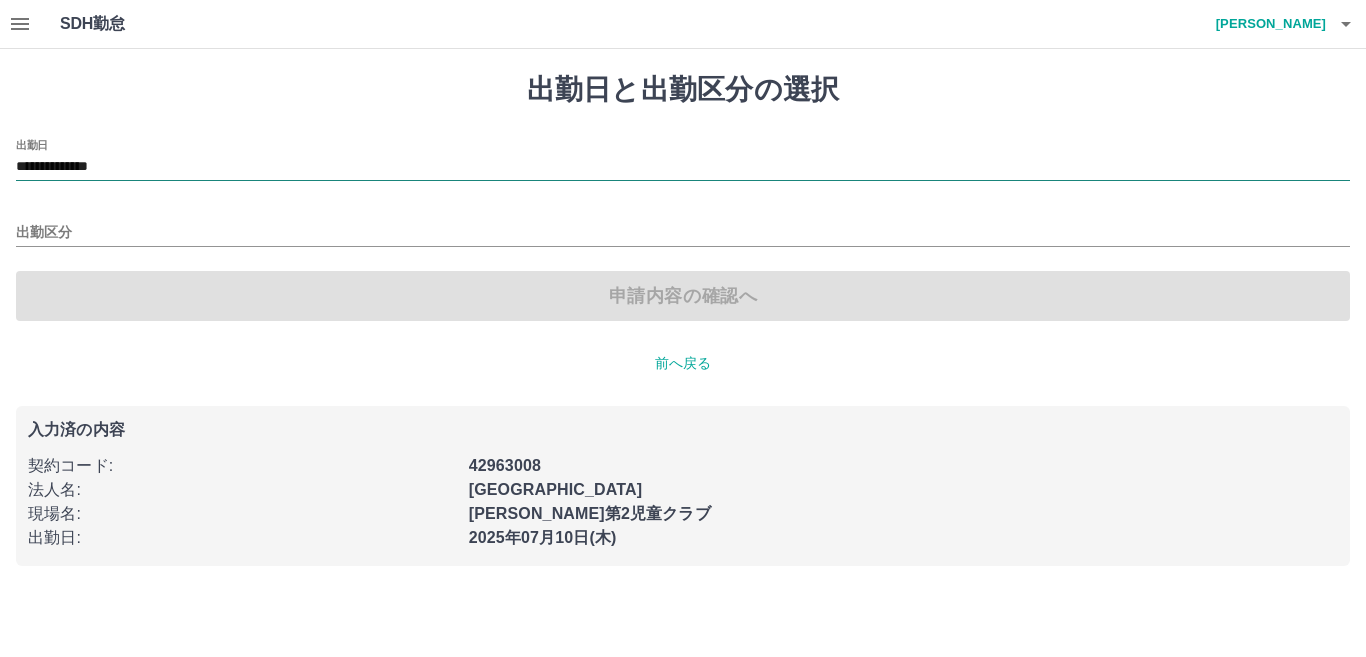 click on "**********" at bounding box center [683, 167] 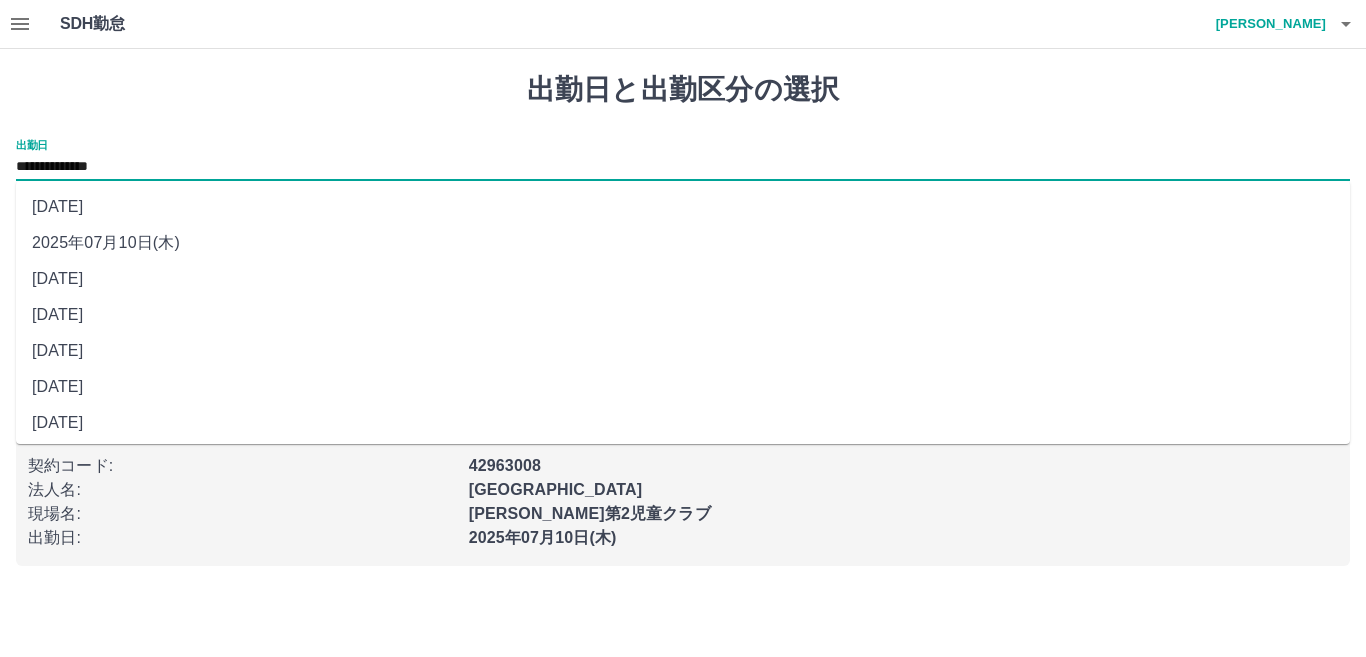 click on "2025年07月09日(水)" at bounding box center [683, 279] 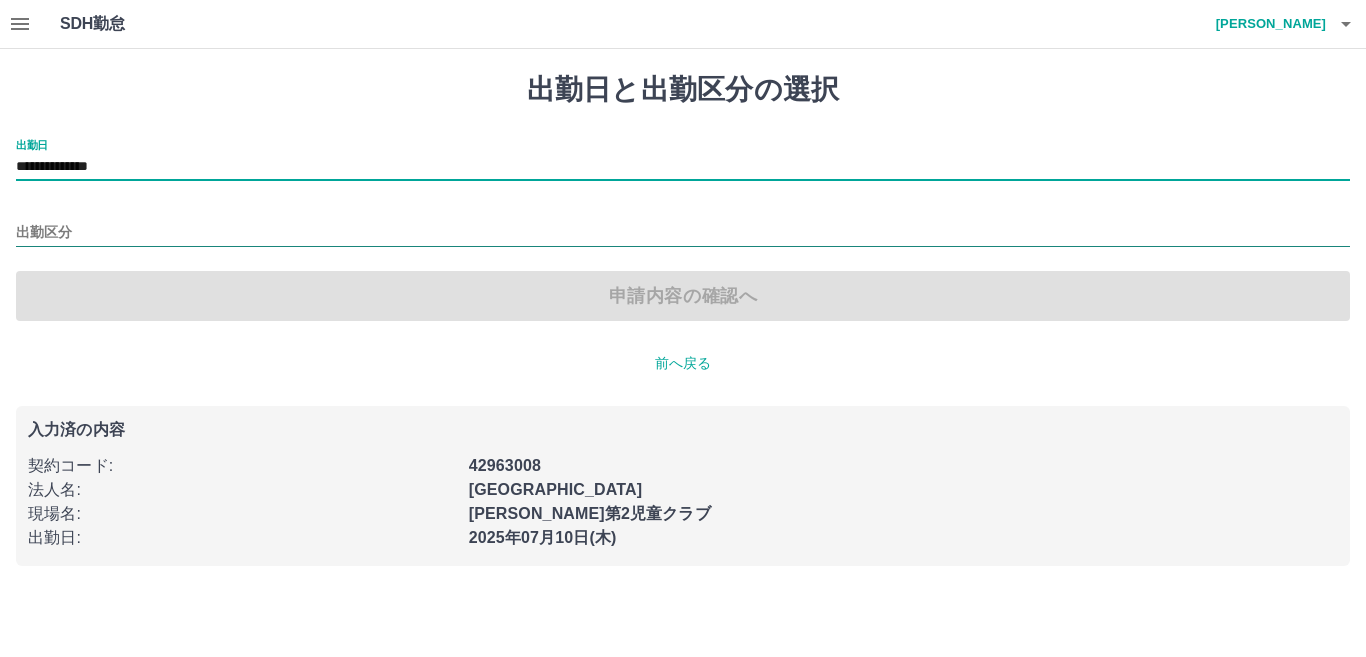 click on "出勤区分" at bounding box center [683, 233] 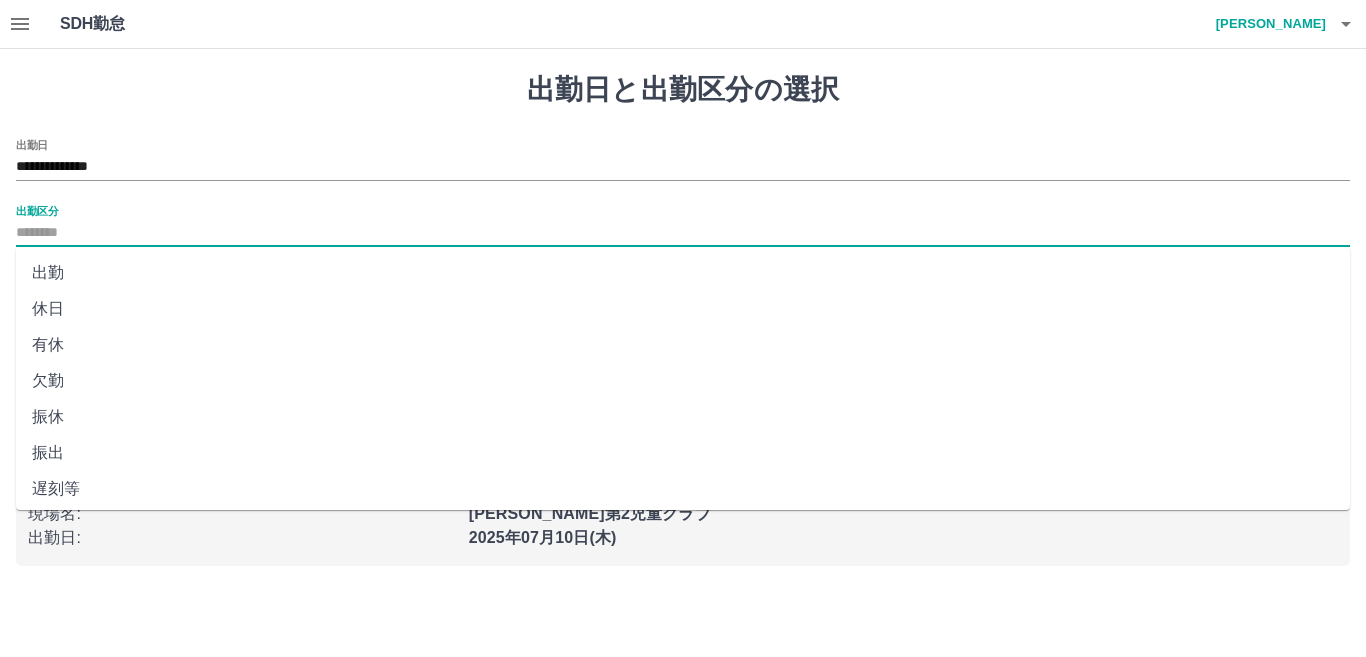 click on "出勤" at bounding box center (683, 273) 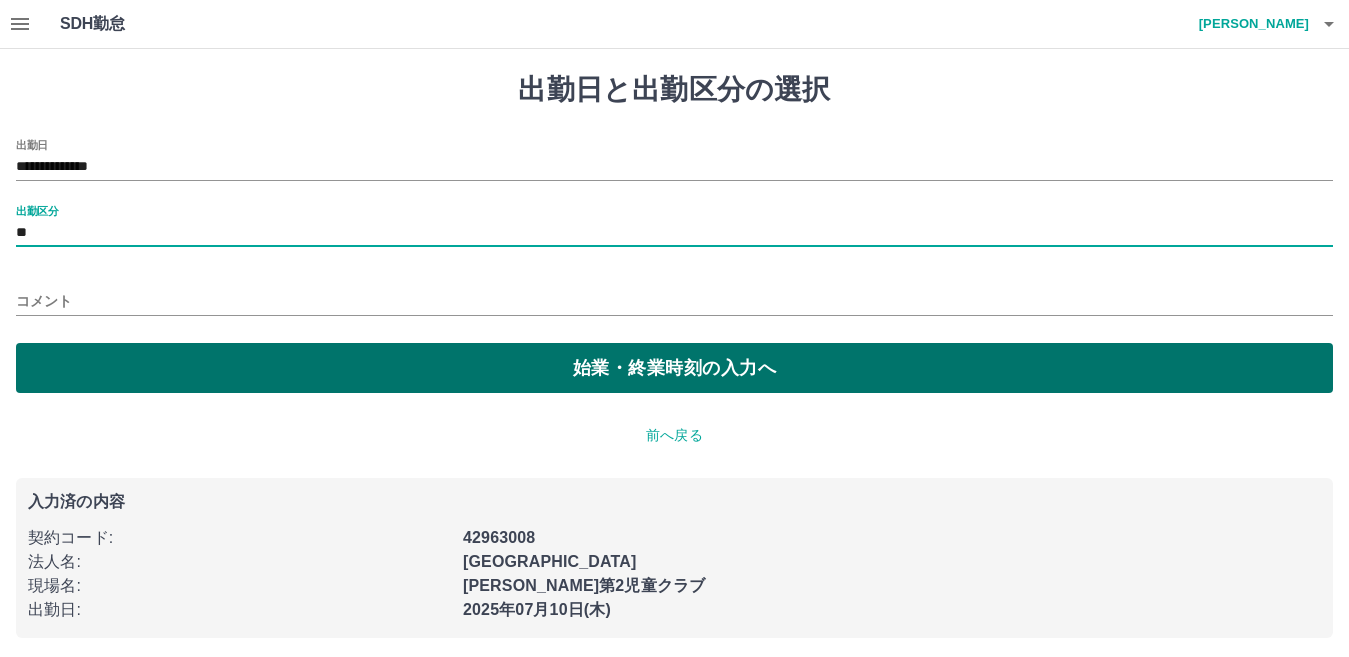 click on "始業・終業時刻の入力へ" at bounding box center (674, 368) 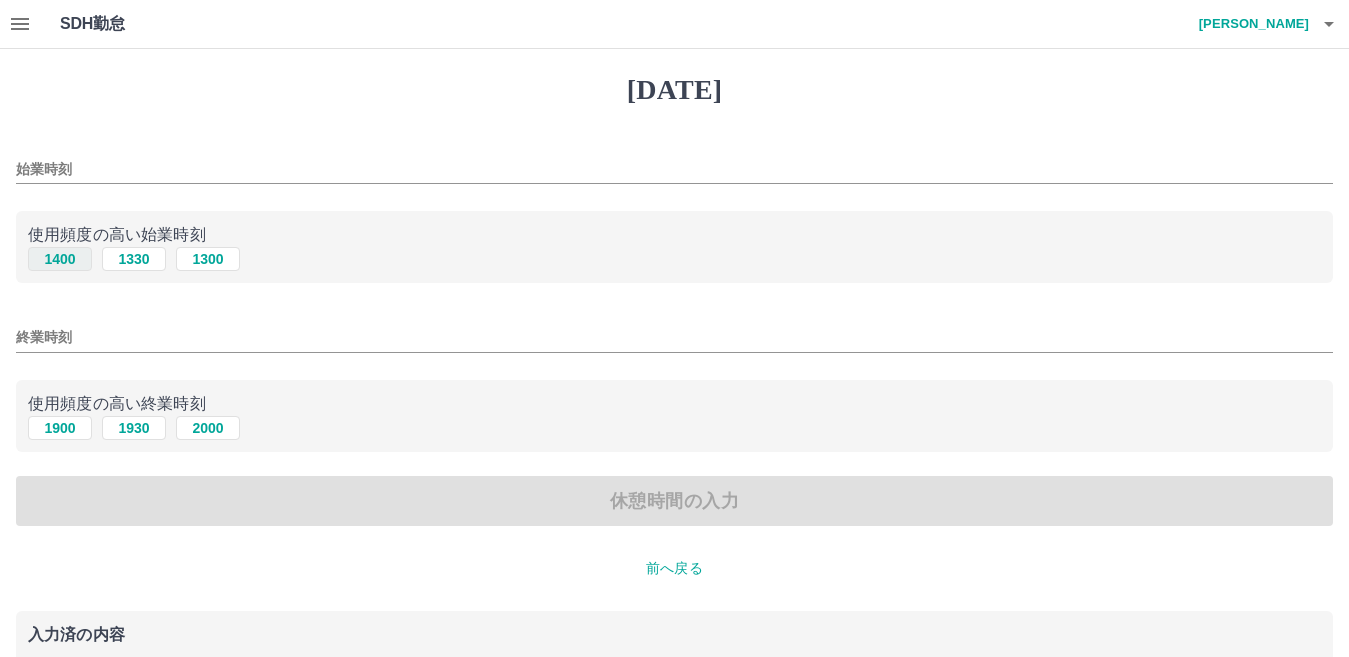 click on "1400" at bounding box center [60, 259] 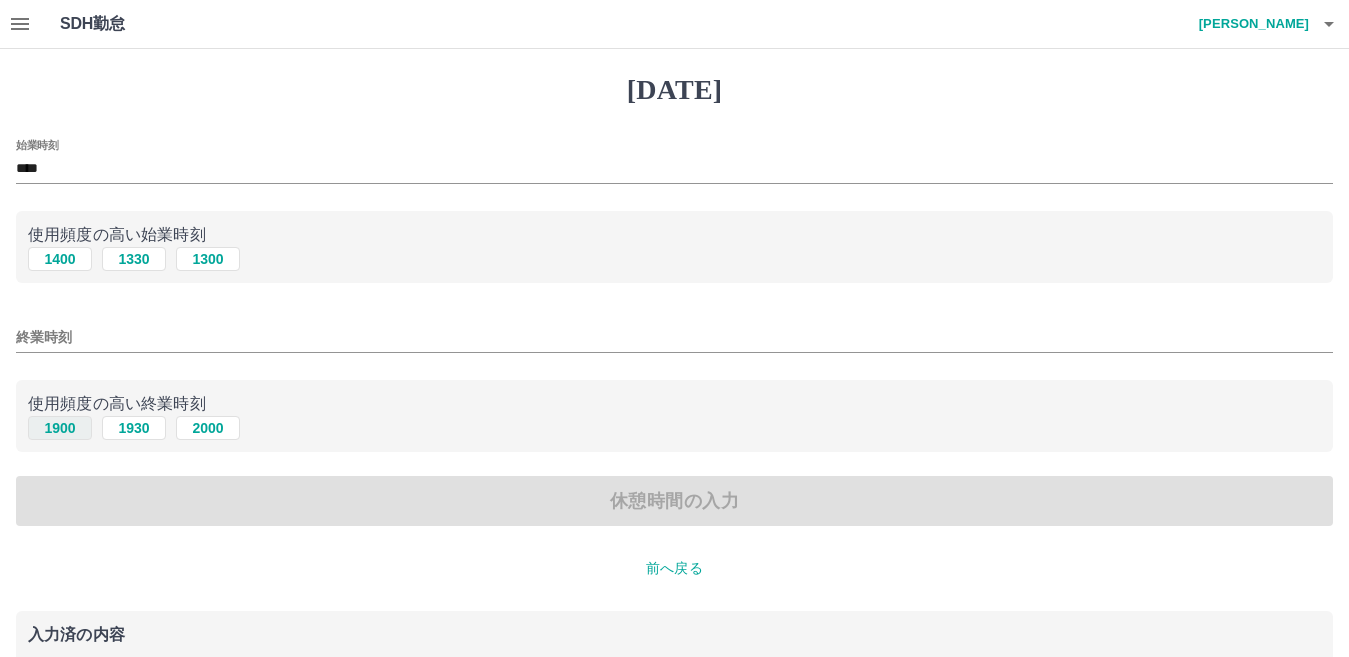click on "1900" at bounding box center [60, 428] 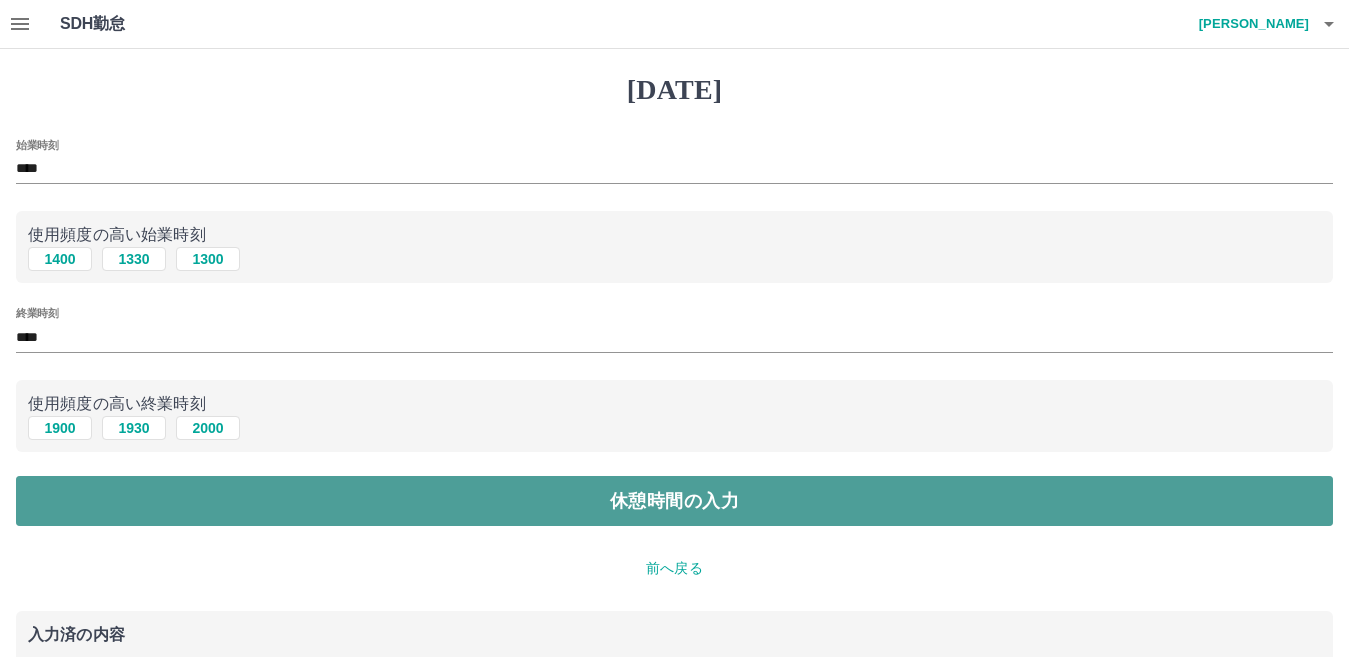 click on "休憩時間の入力" at bounding box center (674, 501) 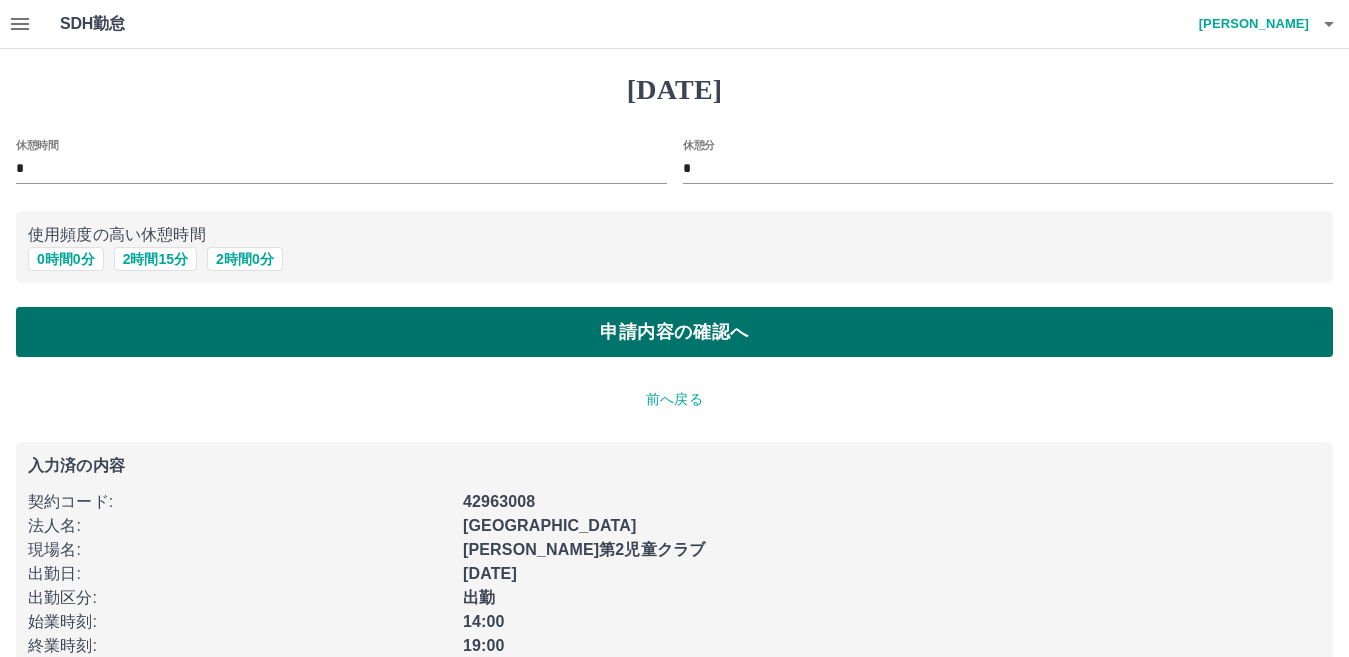 click on "申請内容の確認へ" at bounding box center [674, 332] 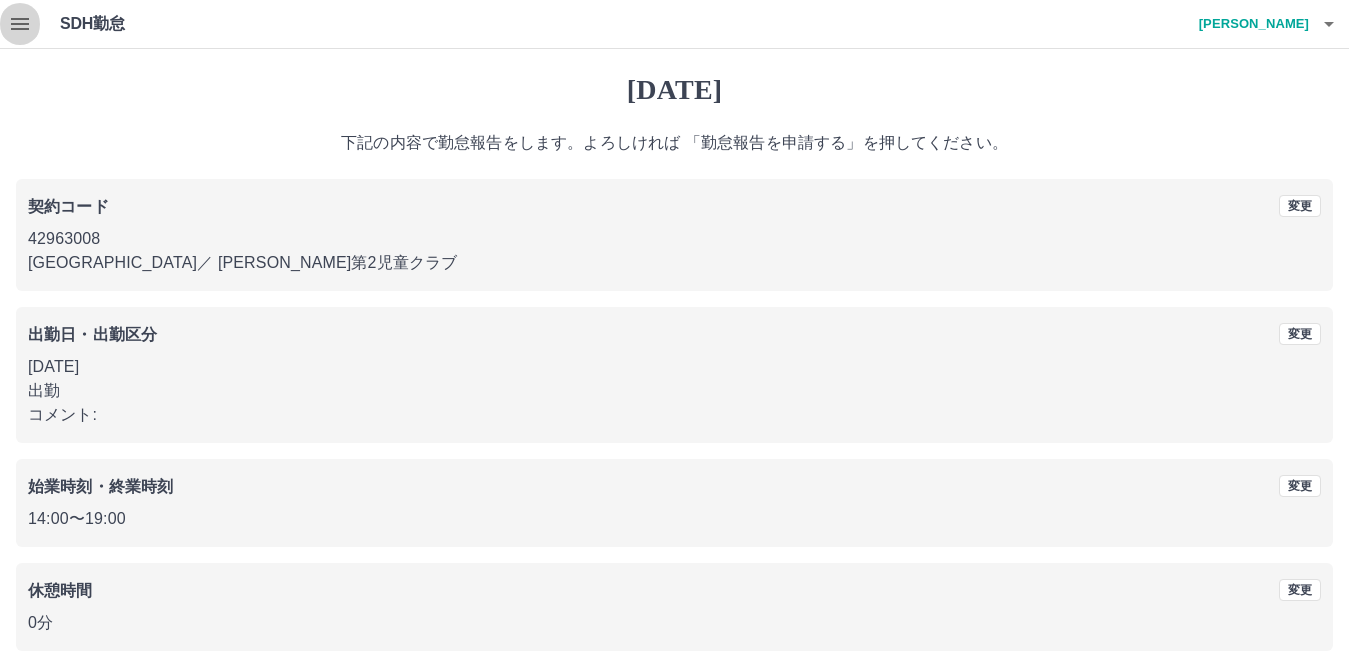 click 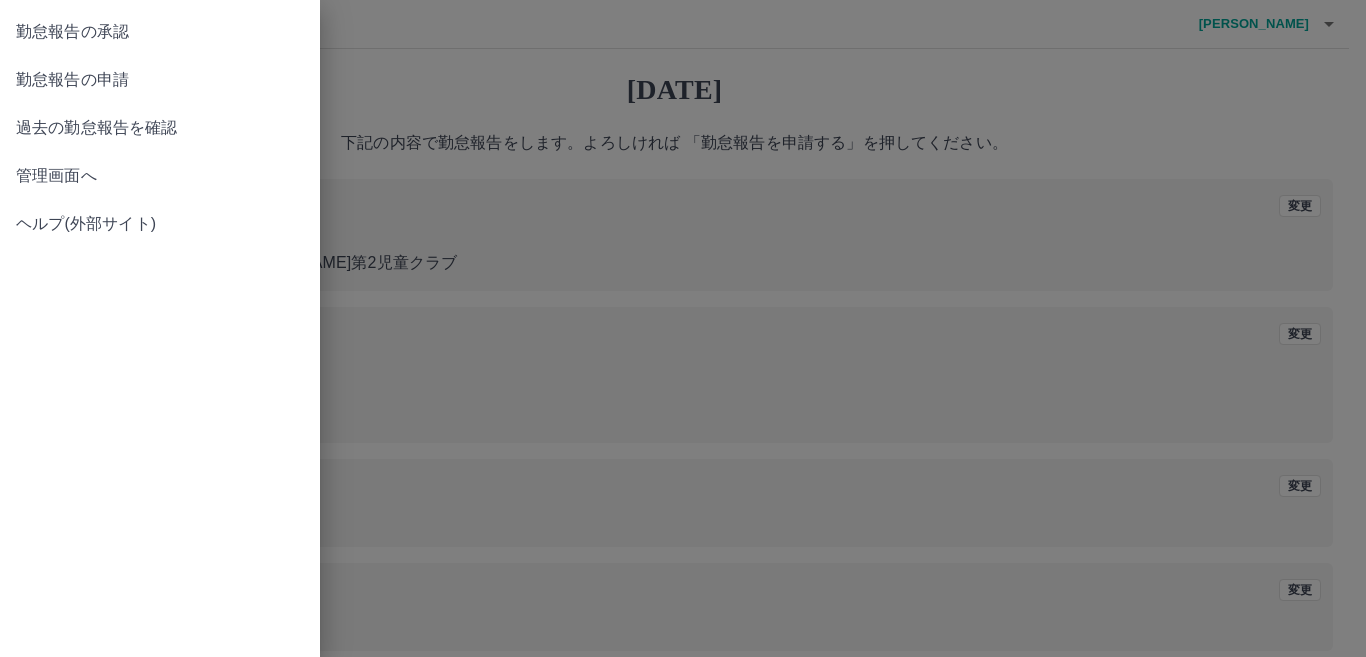click at bounding box center (683, 328) 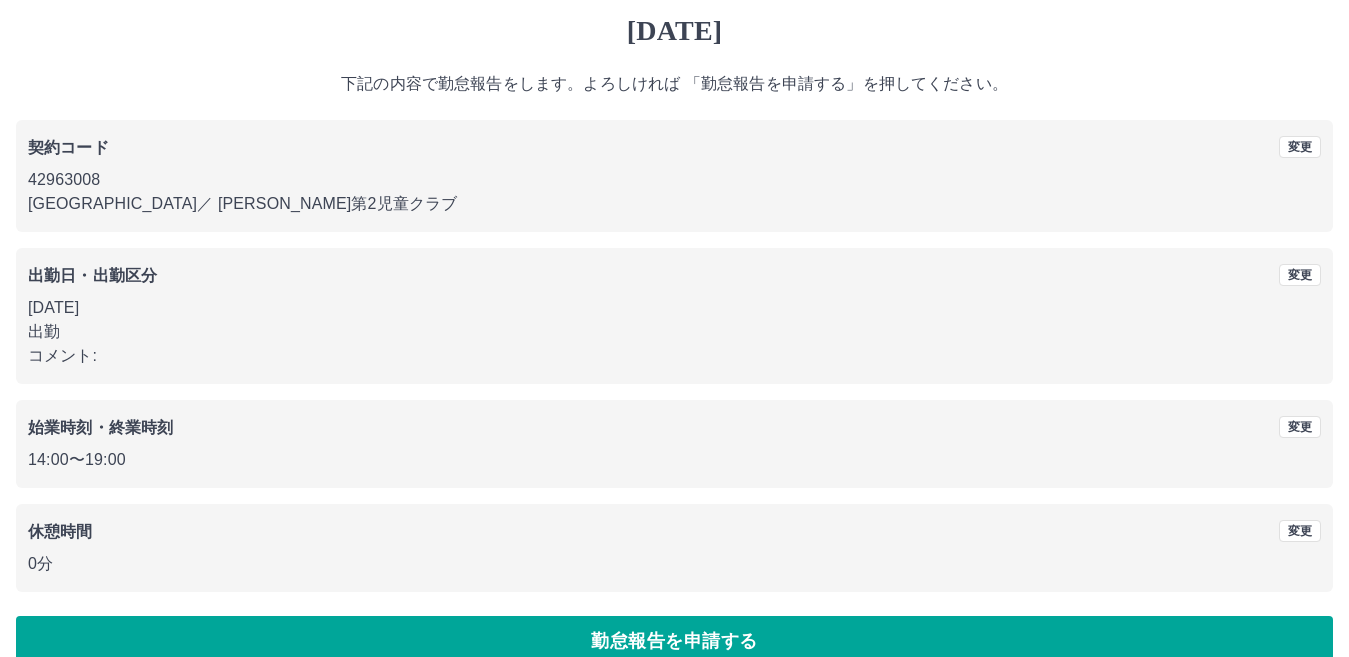scroll, scrollTop: 92, scrollLeft: 0, axis: vertical 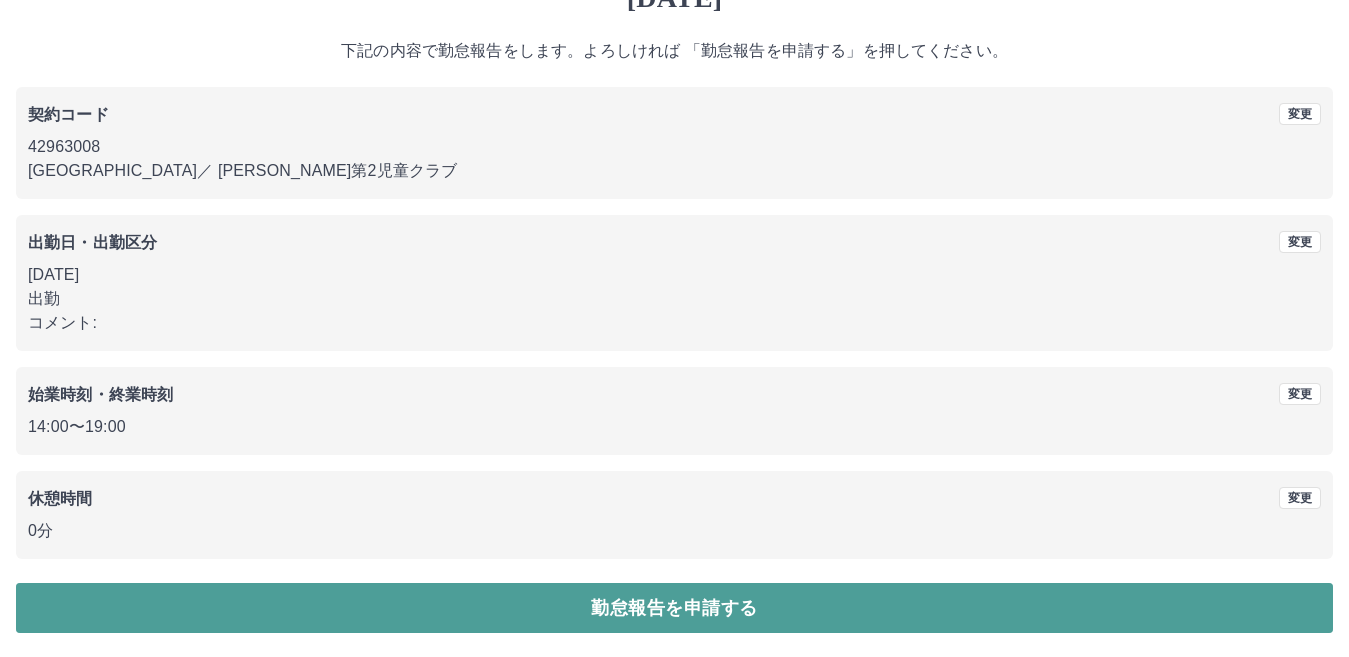 click on "勤怠報告を申請する" at bounding box center (674, 608) 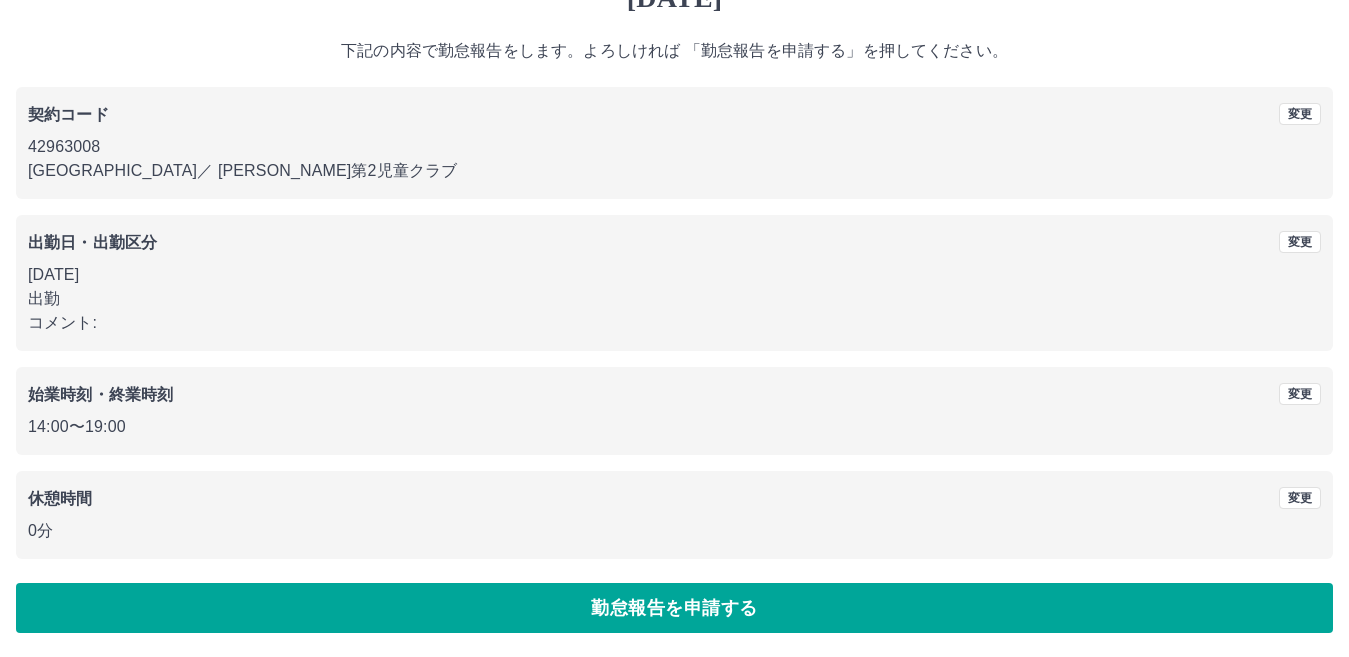 scroll, scrollTop: 0, scrollLeft: 0, axis: both 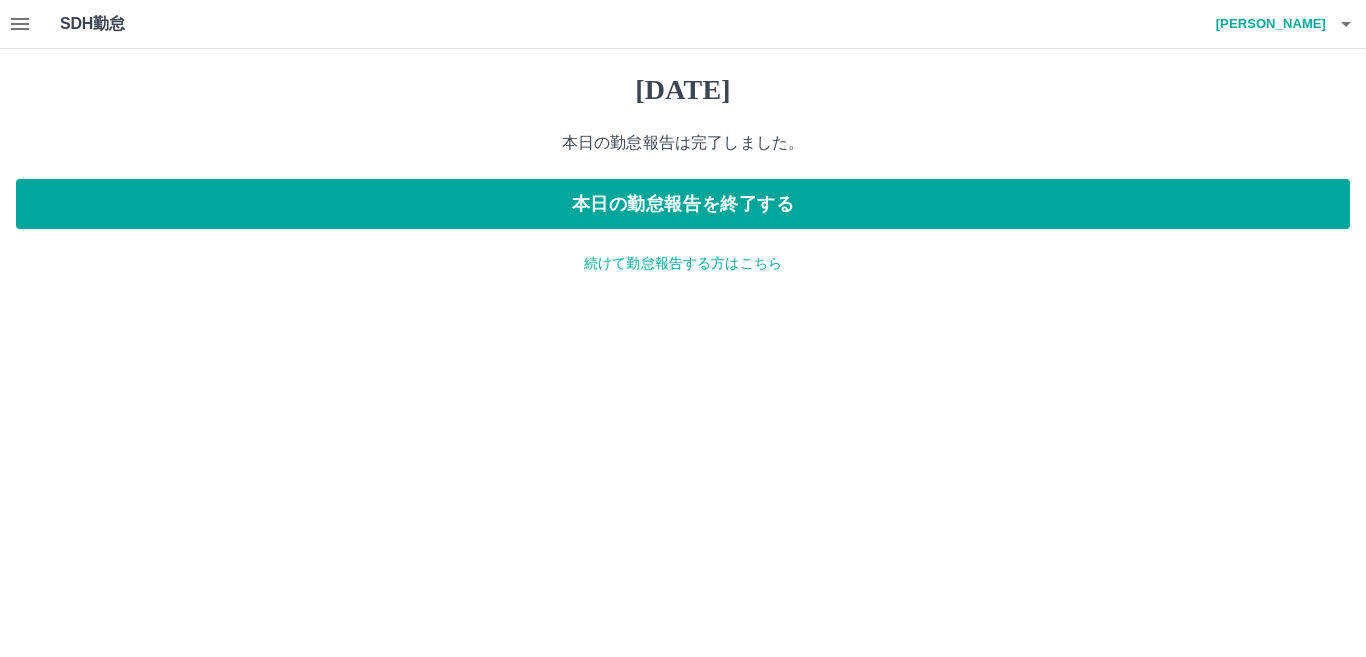 click on "続けて勤怠報告する方はこちら" at bounding box center (683, 263) 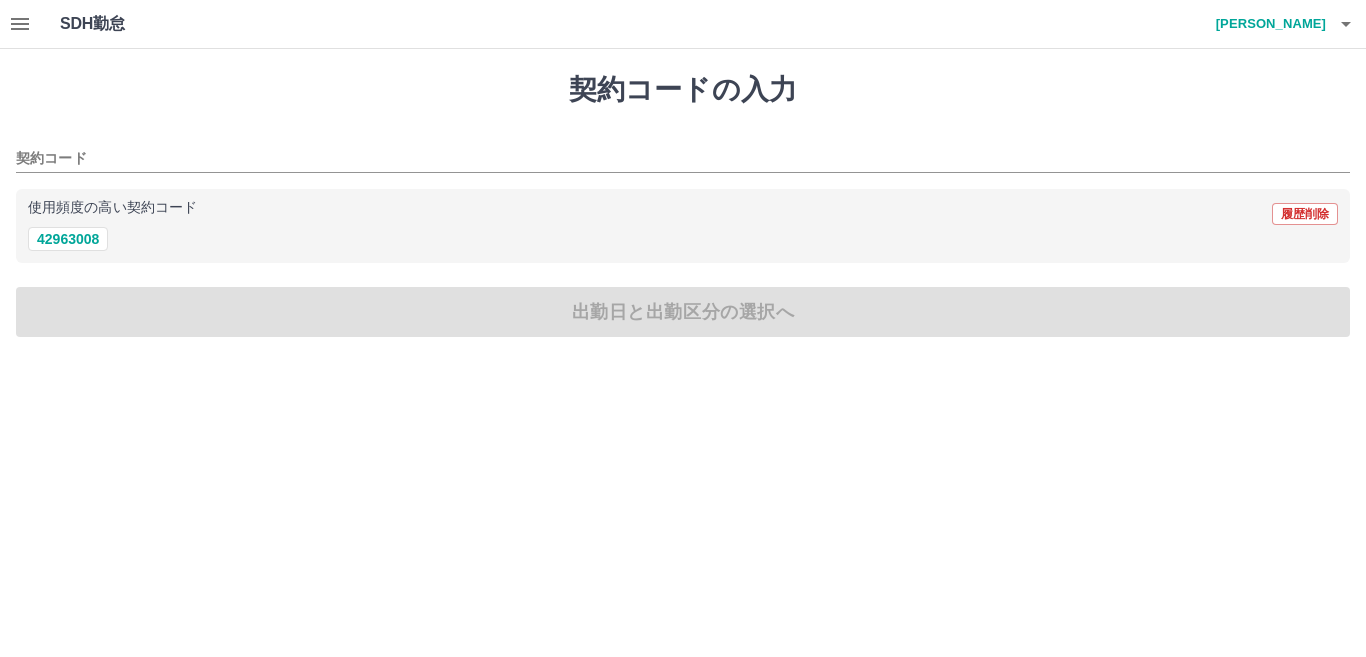 click on "契約コードの入力 契約コード 使用頻度の高い契約コード 履歴削除 42963008 出勤日と出勤区分の選択へ" at bounding box center (683, 205) 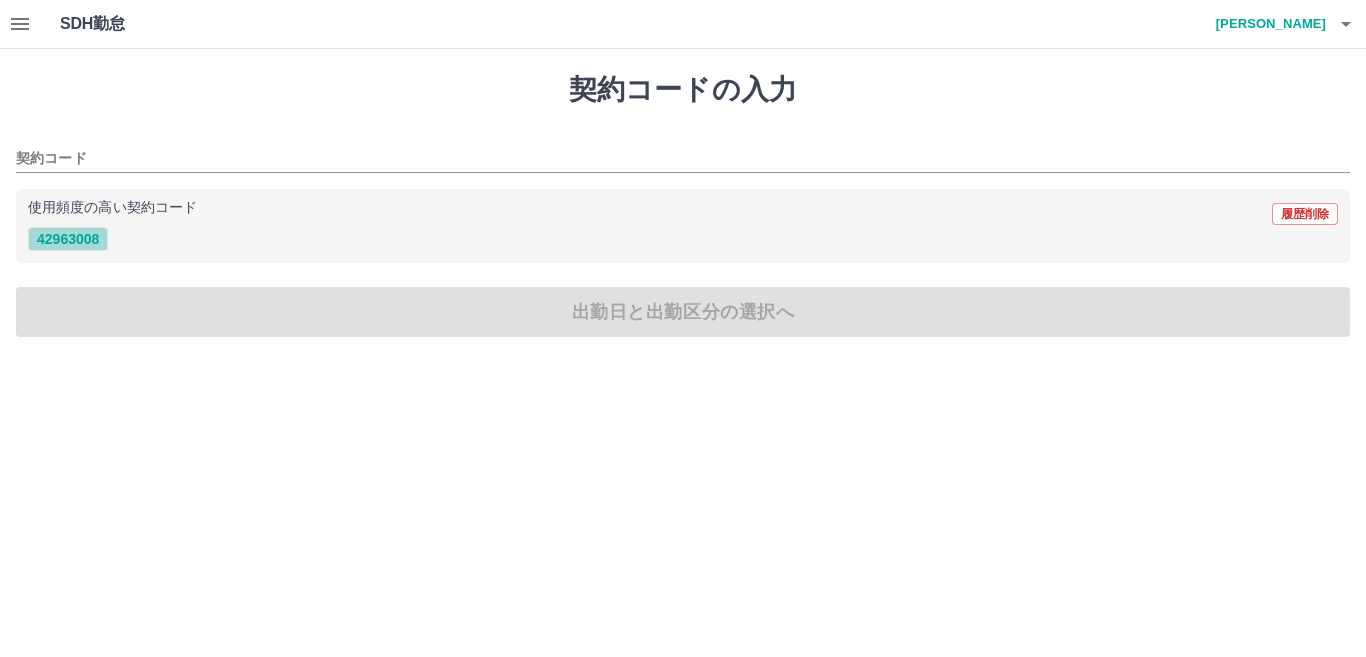 click on "42963008" at bounding box center (68, 239) 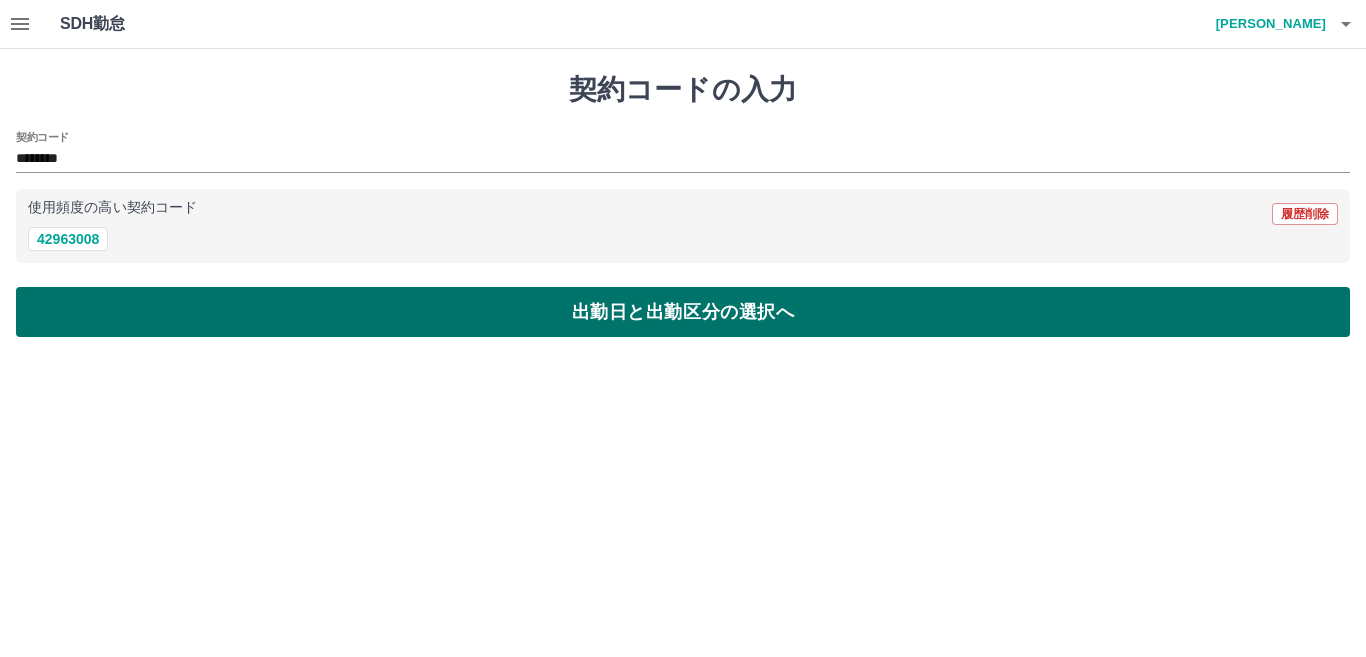 click on "出勤日と出勤区分の選択へ" at bounding box center (683, 312) 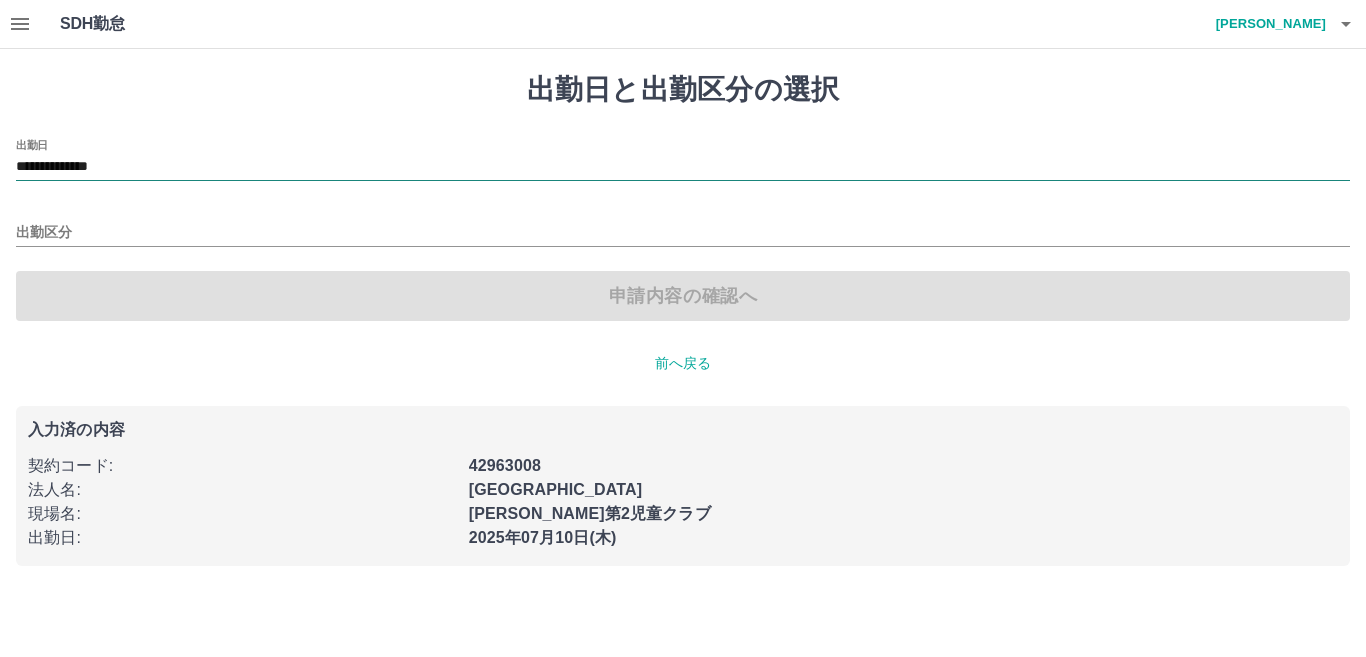click on "**********" at bounding box center (683, 167) 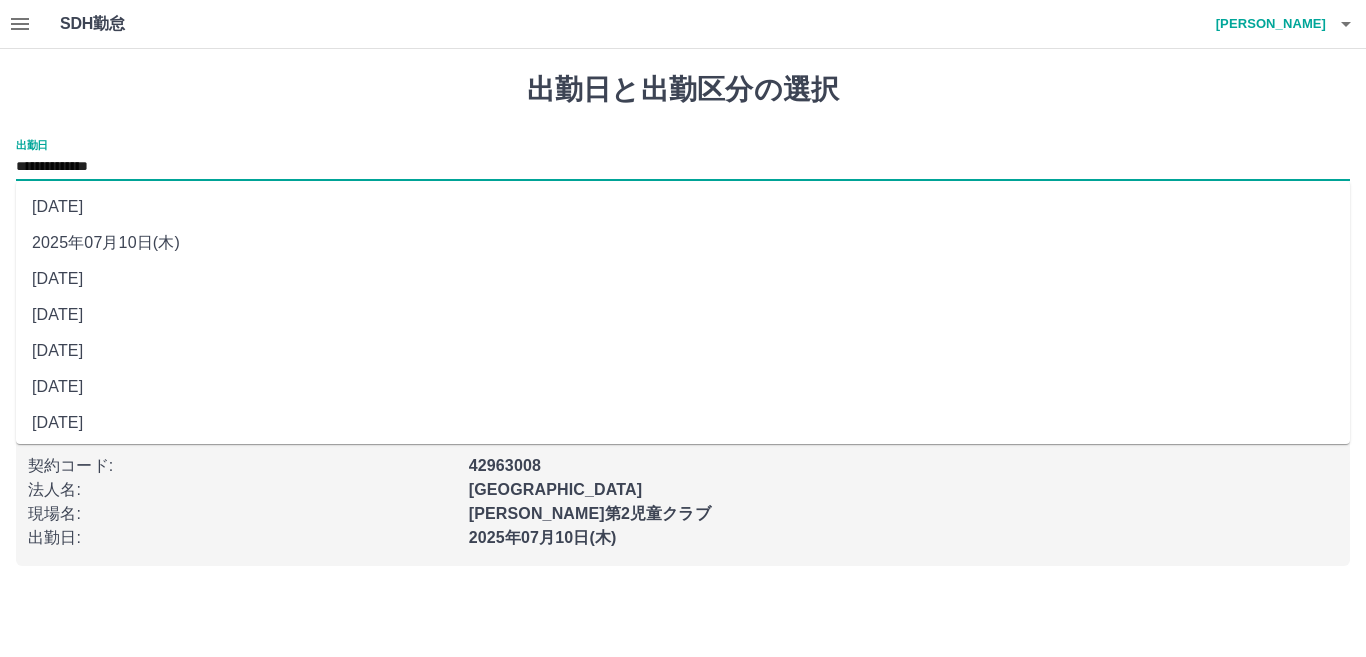click on "**********" at bounding box center [683, 167] 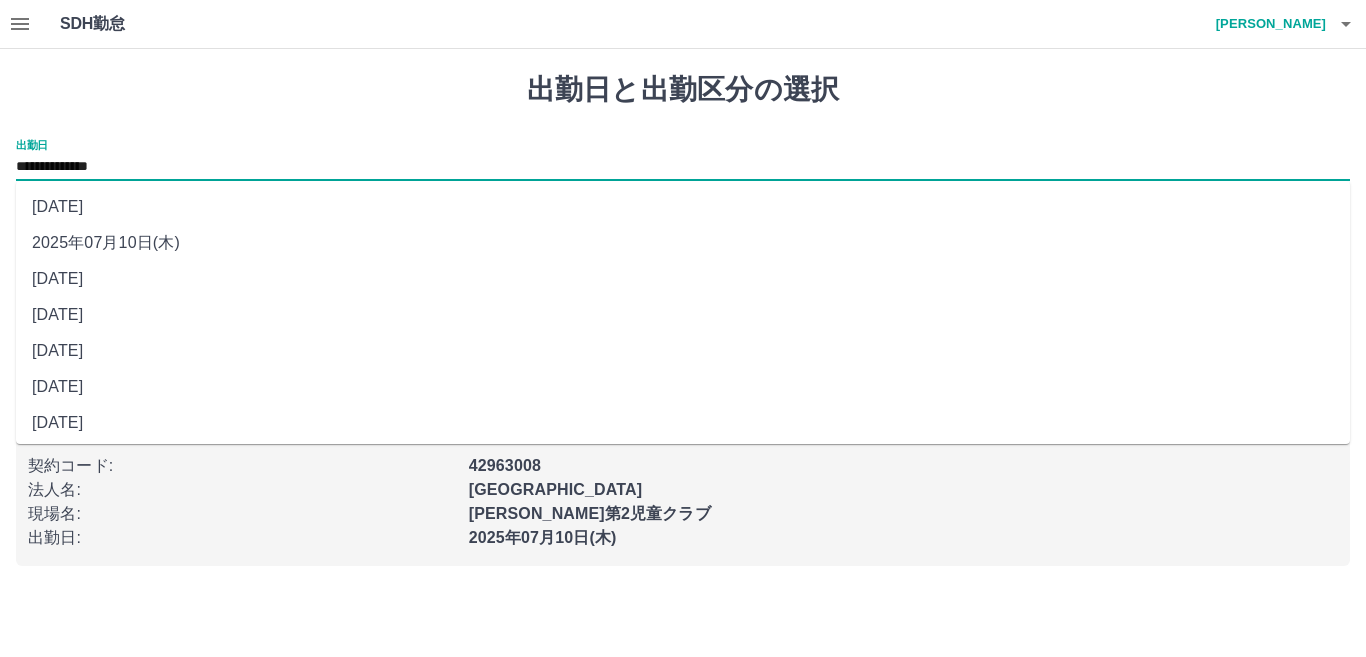 click on "**********" at bounding box center (683, 319) 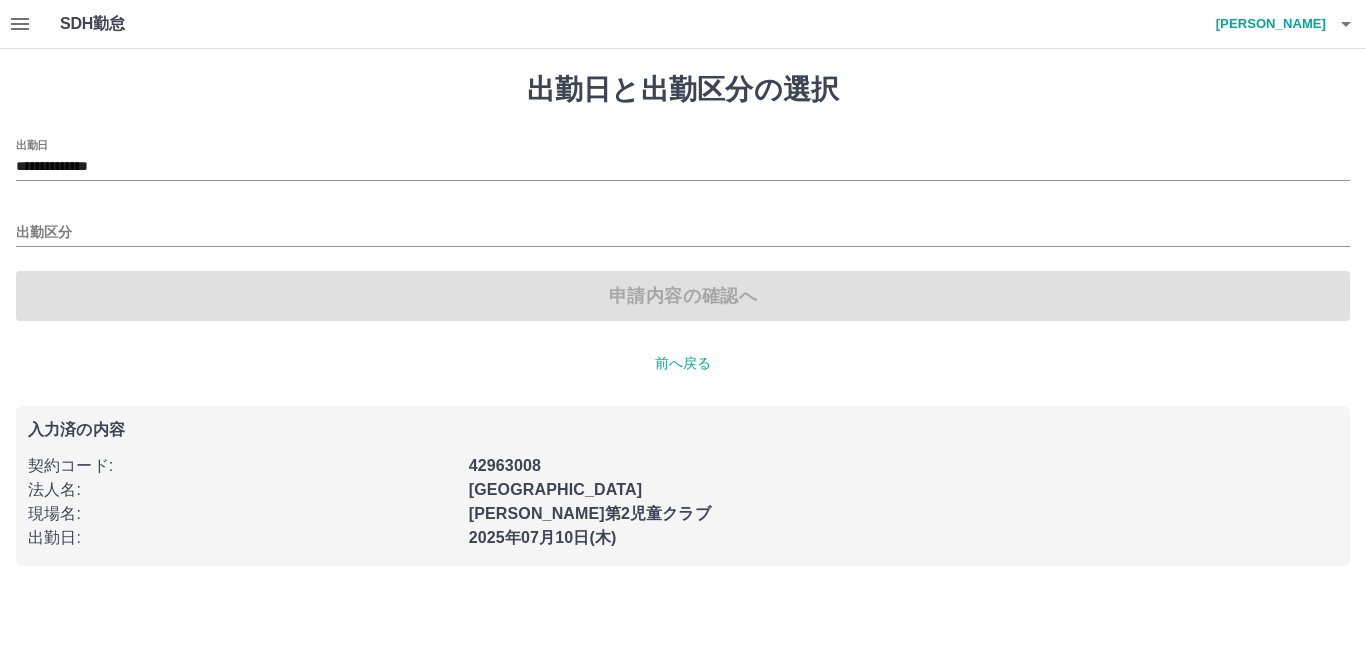 click on "申請内容の確認へ" at bounding box center (683, 296) 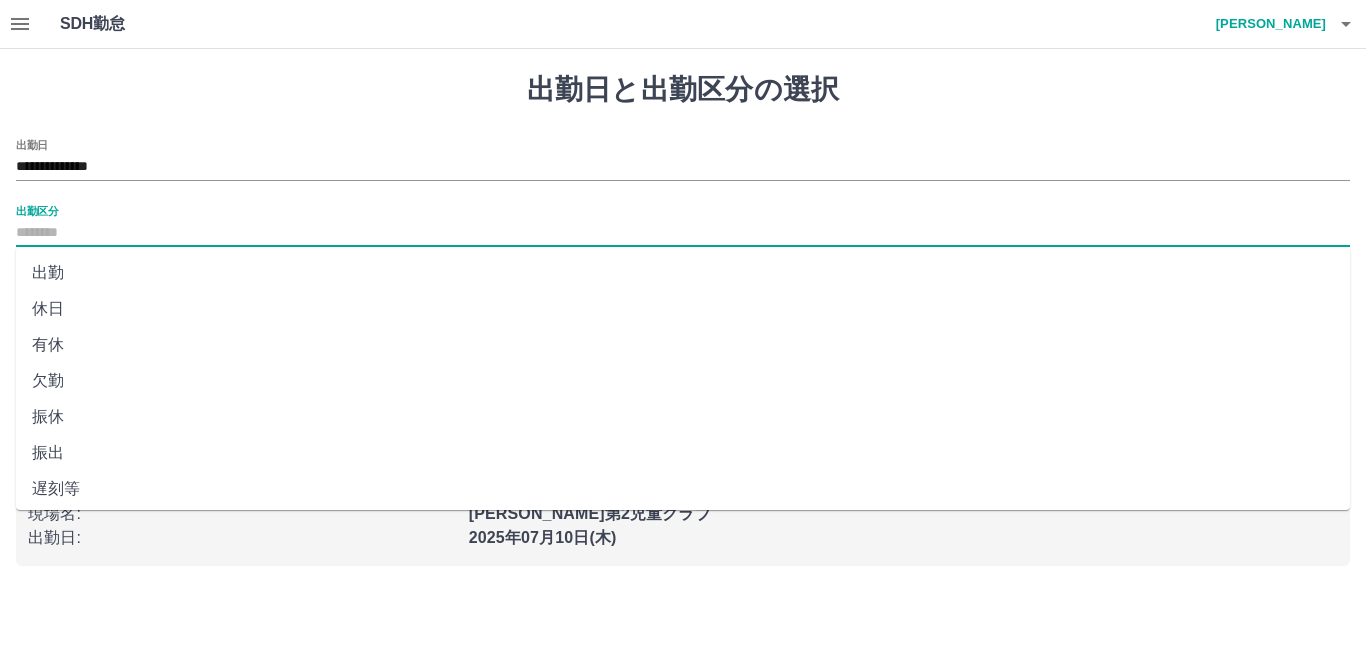 click on "出勤区分" at bounding box center [683, 233] 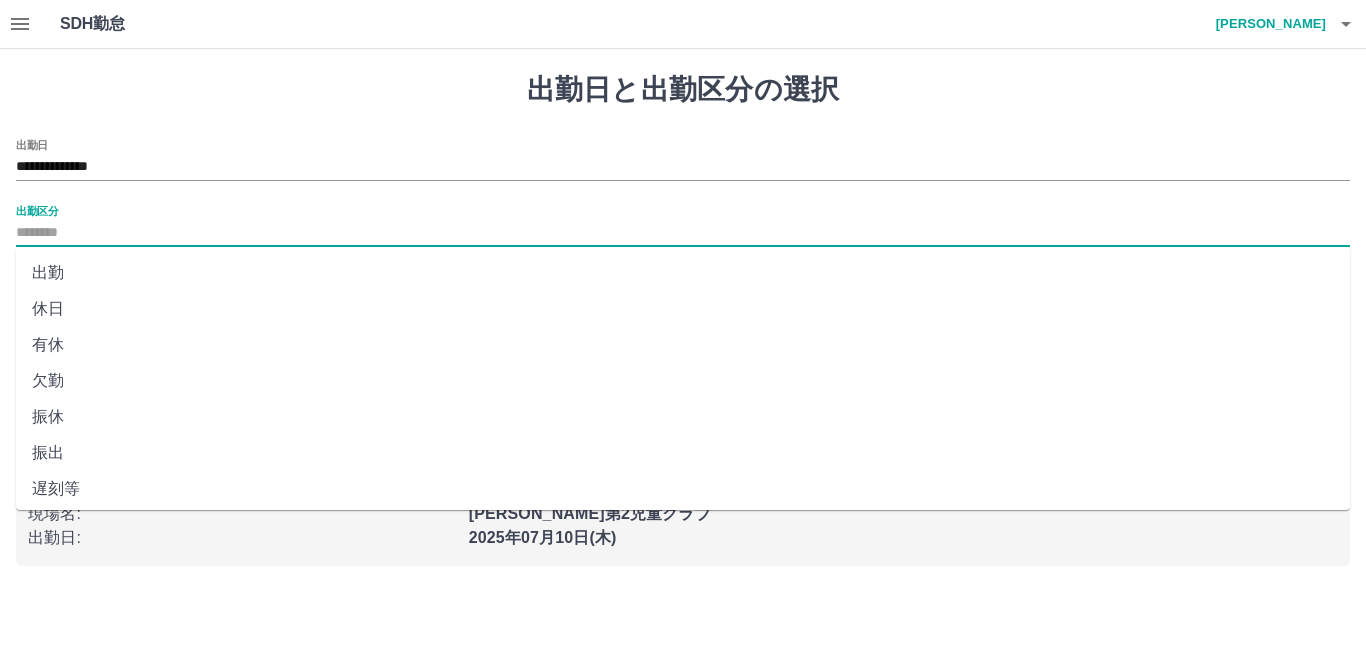 click on "出勤" at bounding box center (683, 273) 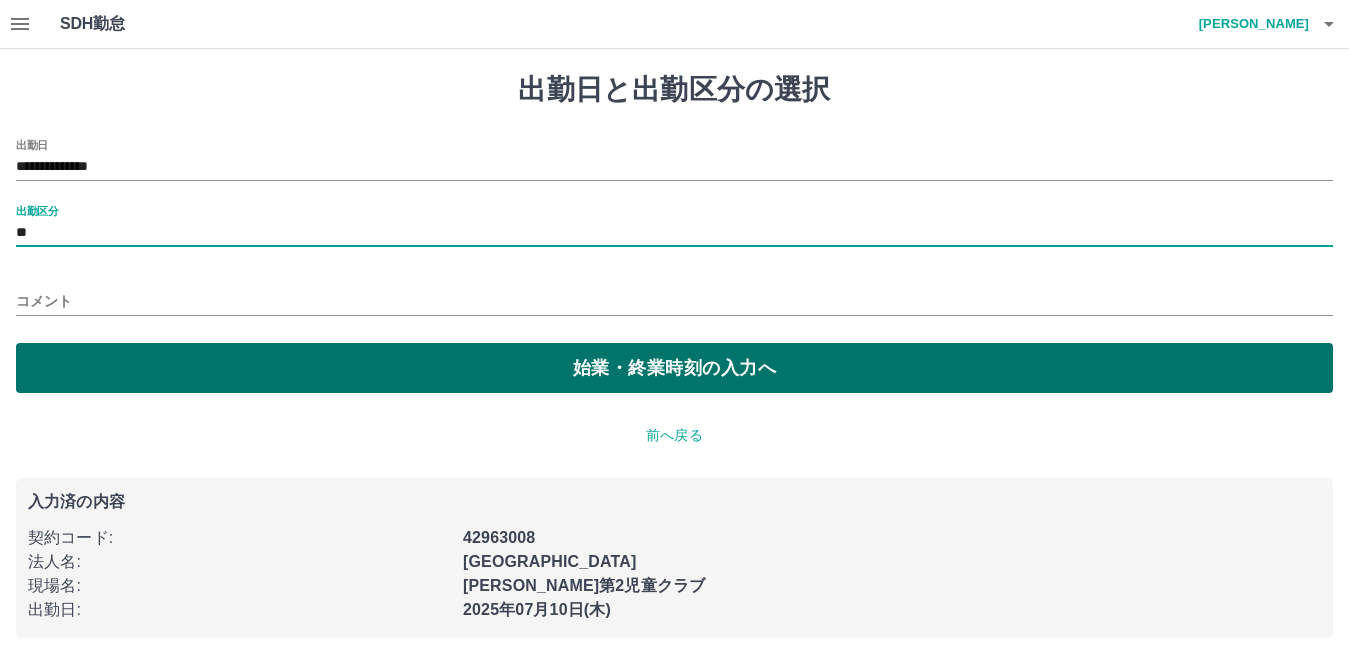 click on "始業・終業時刻の入力へ" at bounding box center [674, 368] 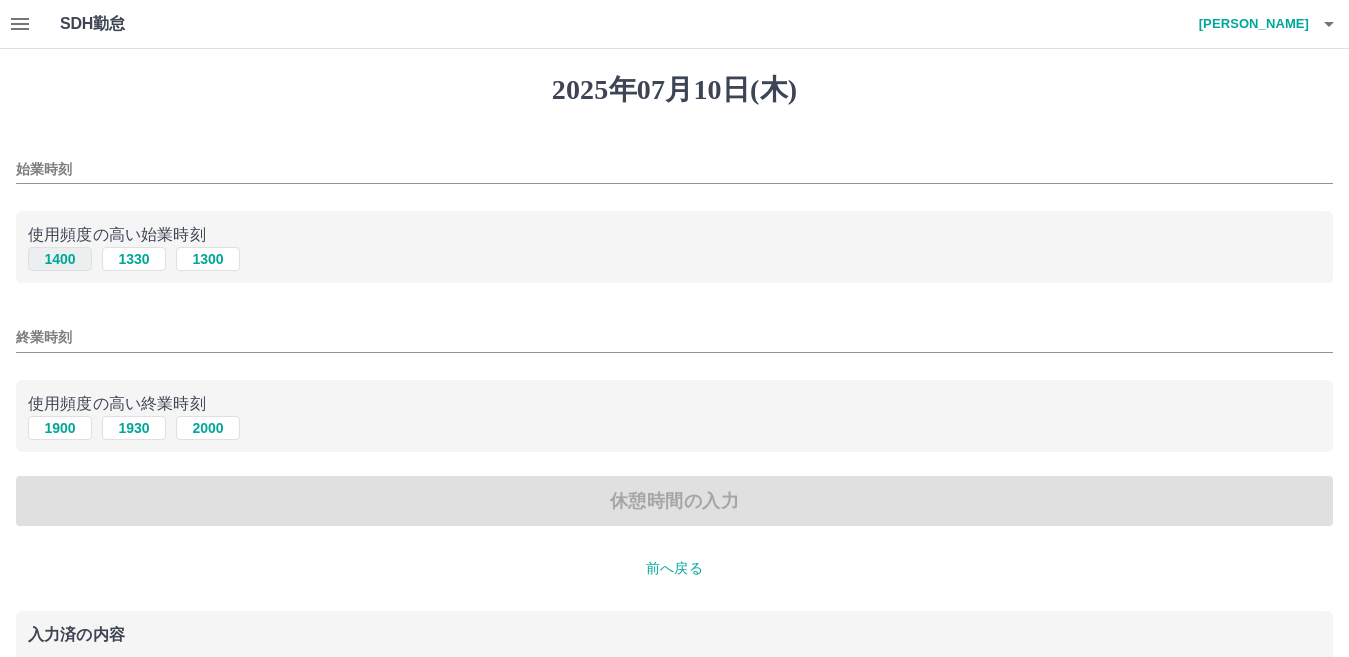 click on "1400" at bounding box center [60, 259] 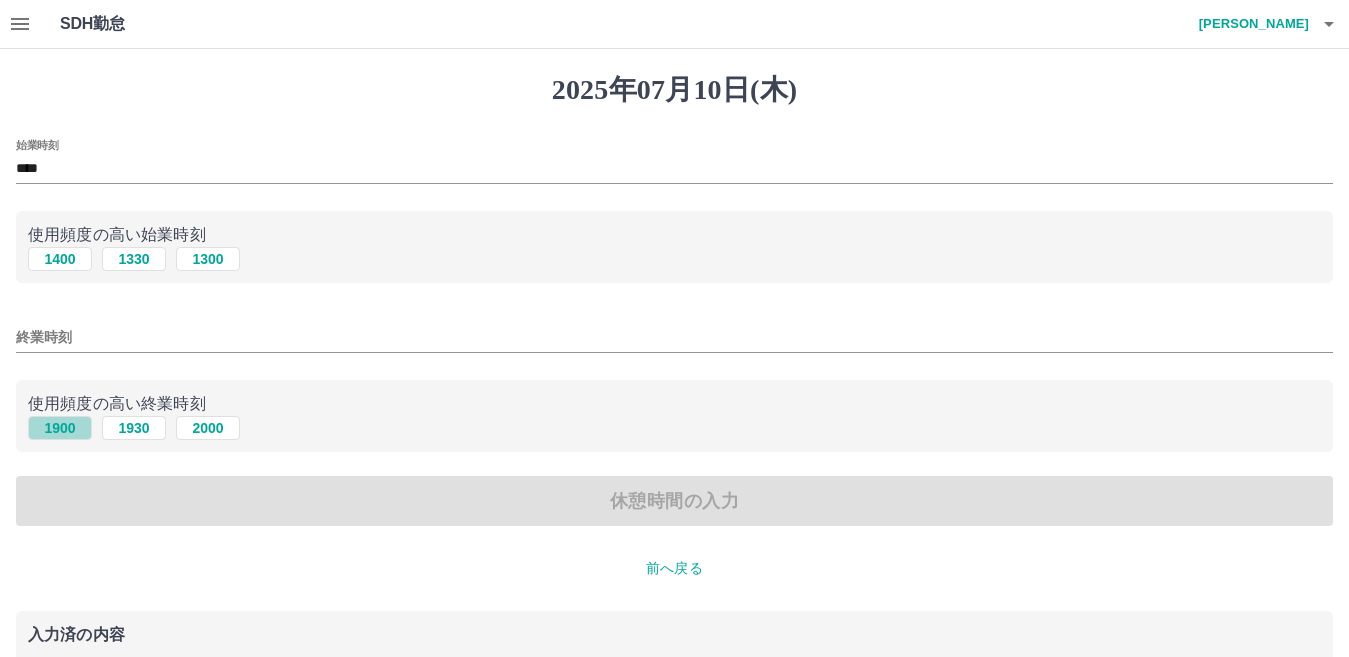 click on "1900" at bounding box center (60, 428) 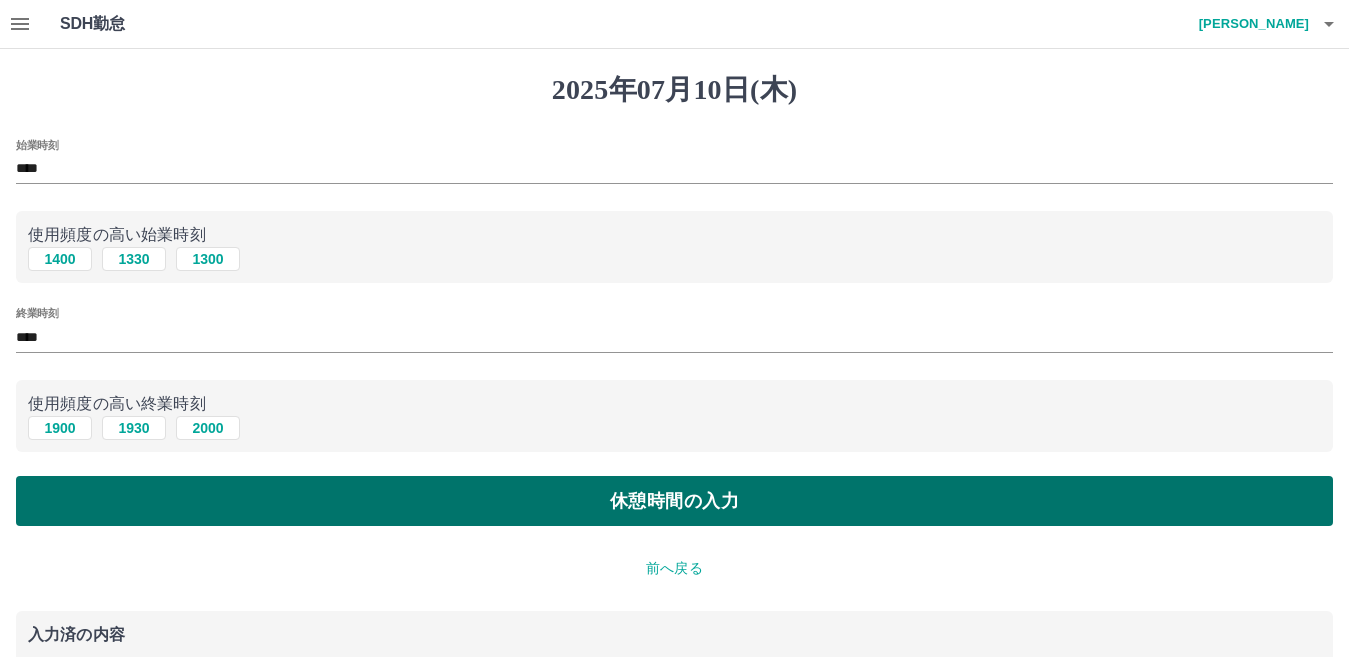 click on "休憩時間の入力" at bounding box center [674, 501] 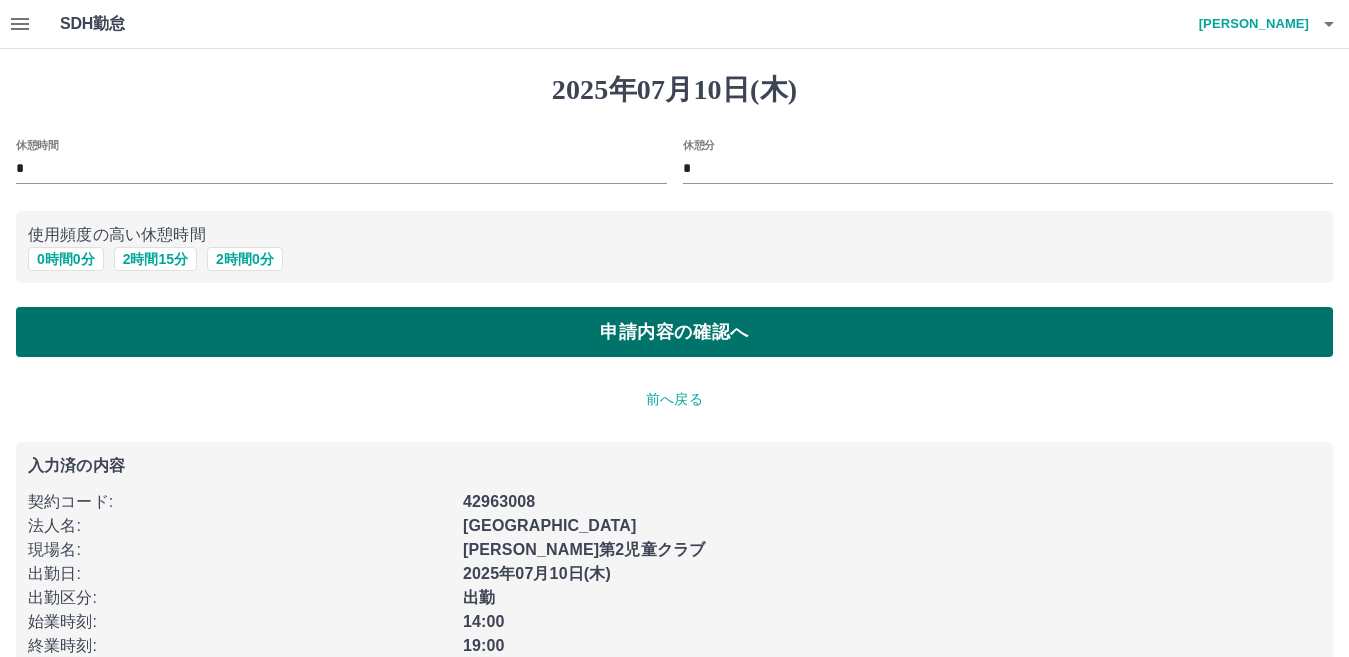 click on "申請内容の確認へ" at bounding box center [674, 332] 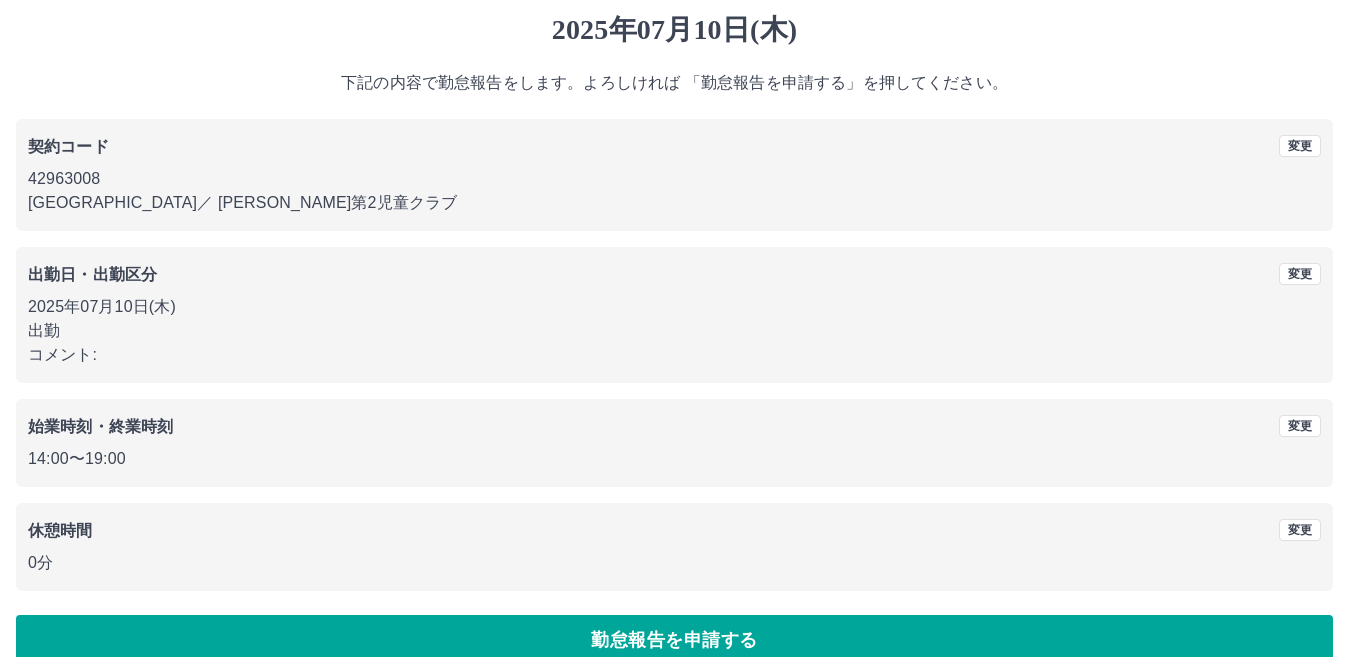 scroll, scrollTop: 92, scrollLeft: 0, axis: vertical 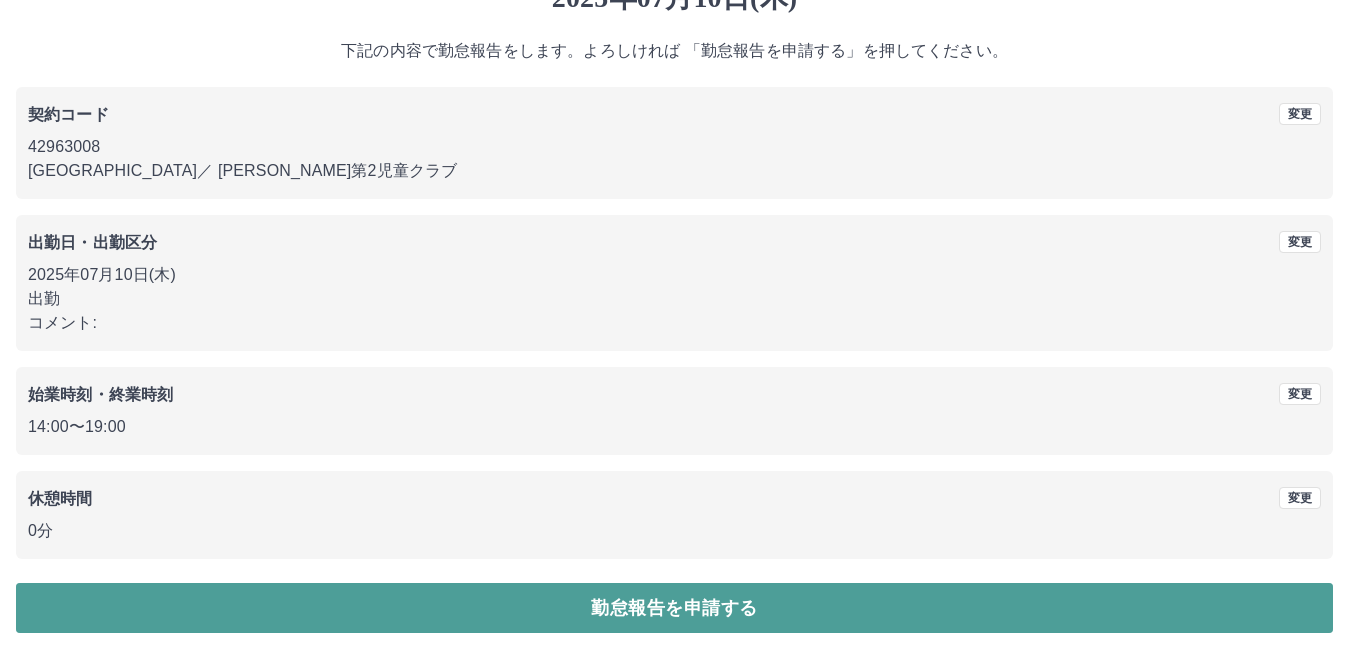click on "勤怠報告を申請する" at bounding box center [674, 608] 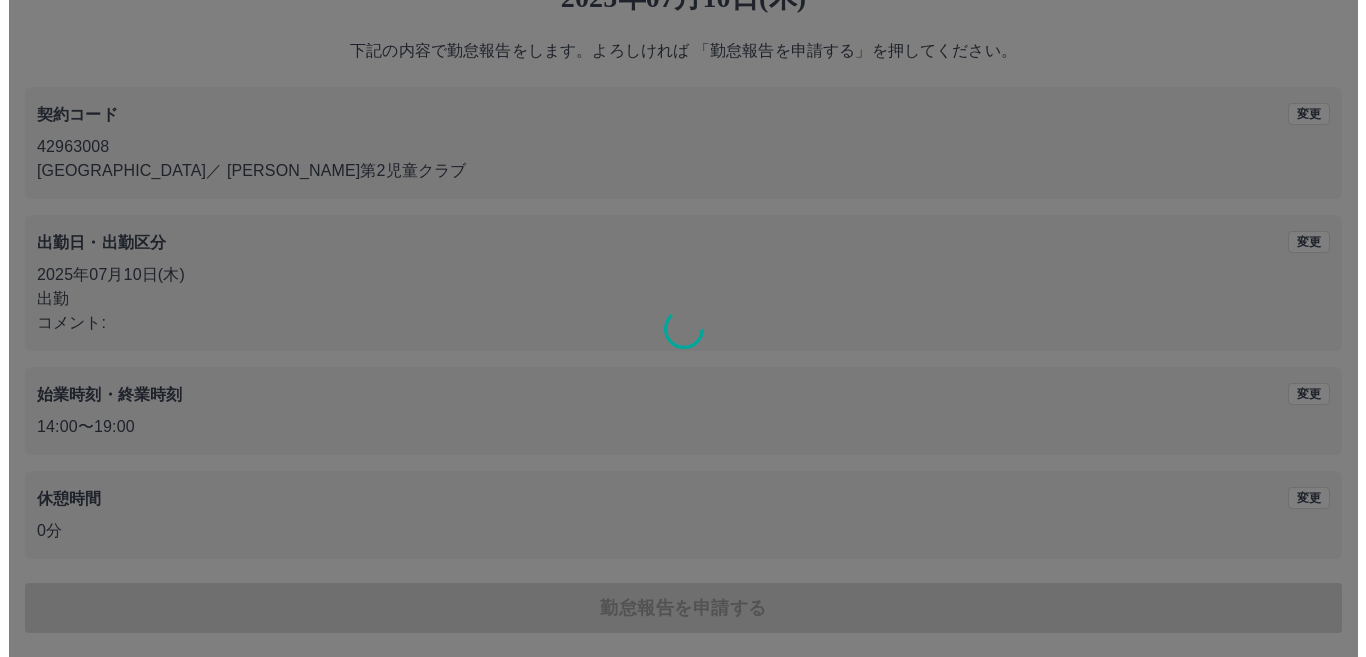 scroll, scrollTop: 0, scrollLeft: 0, axis: both 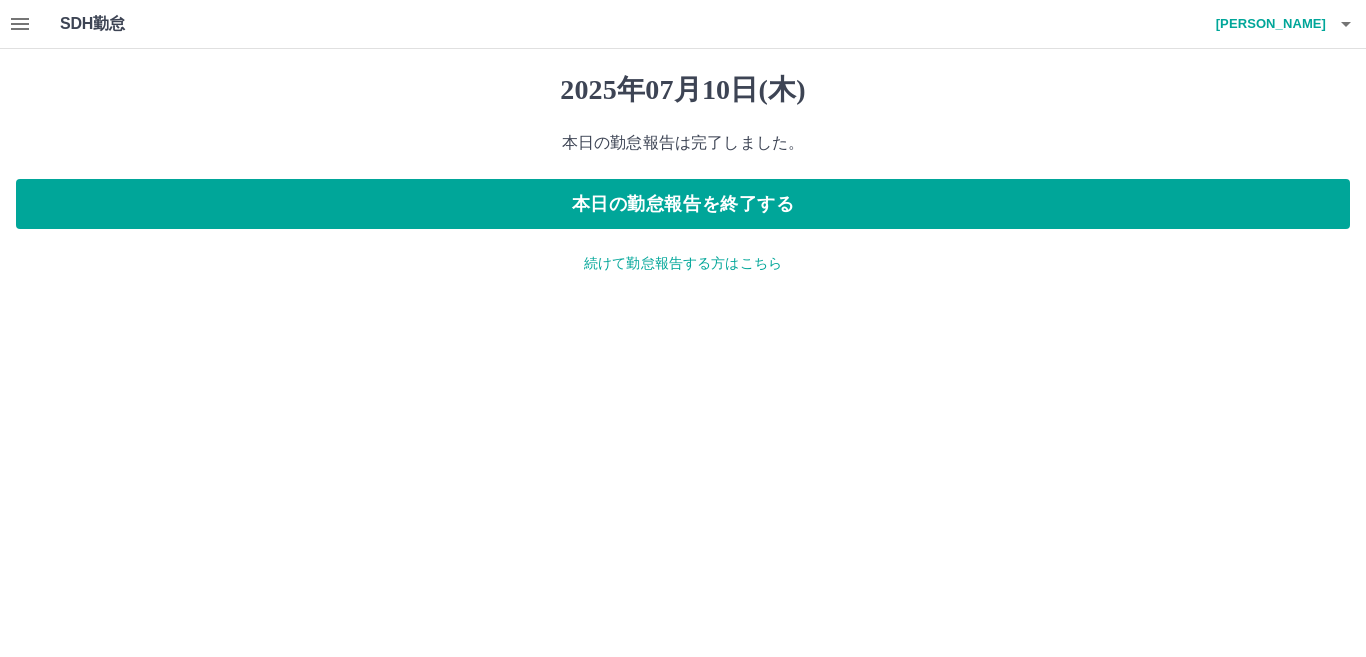 click 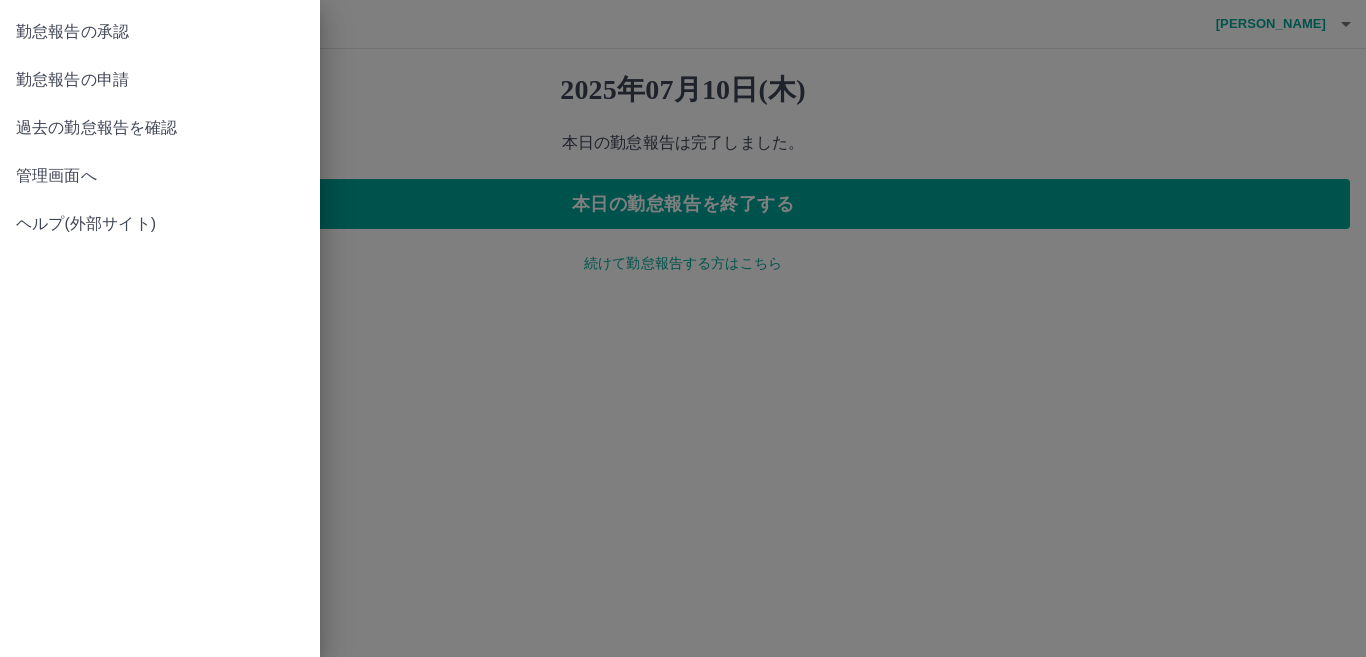 click on "管理画面へ" at bounding box center [160, 176] 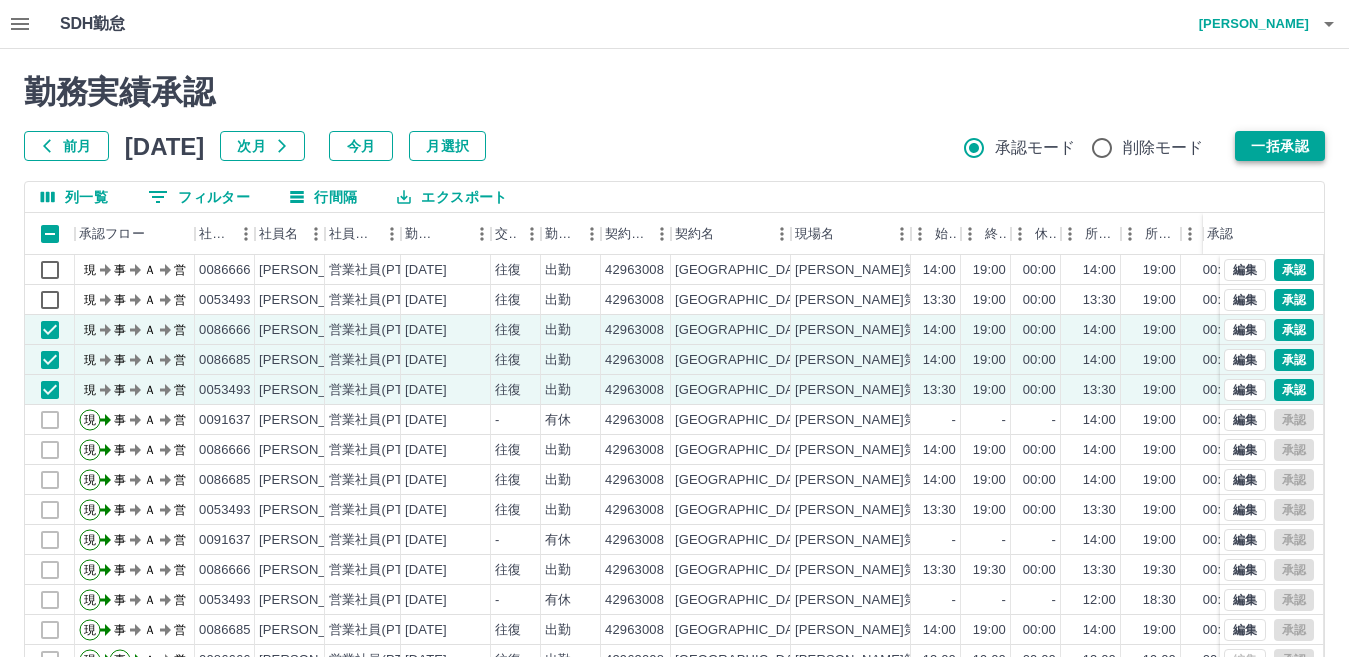 click on "一括承認" at bounding box center [1280, 146] 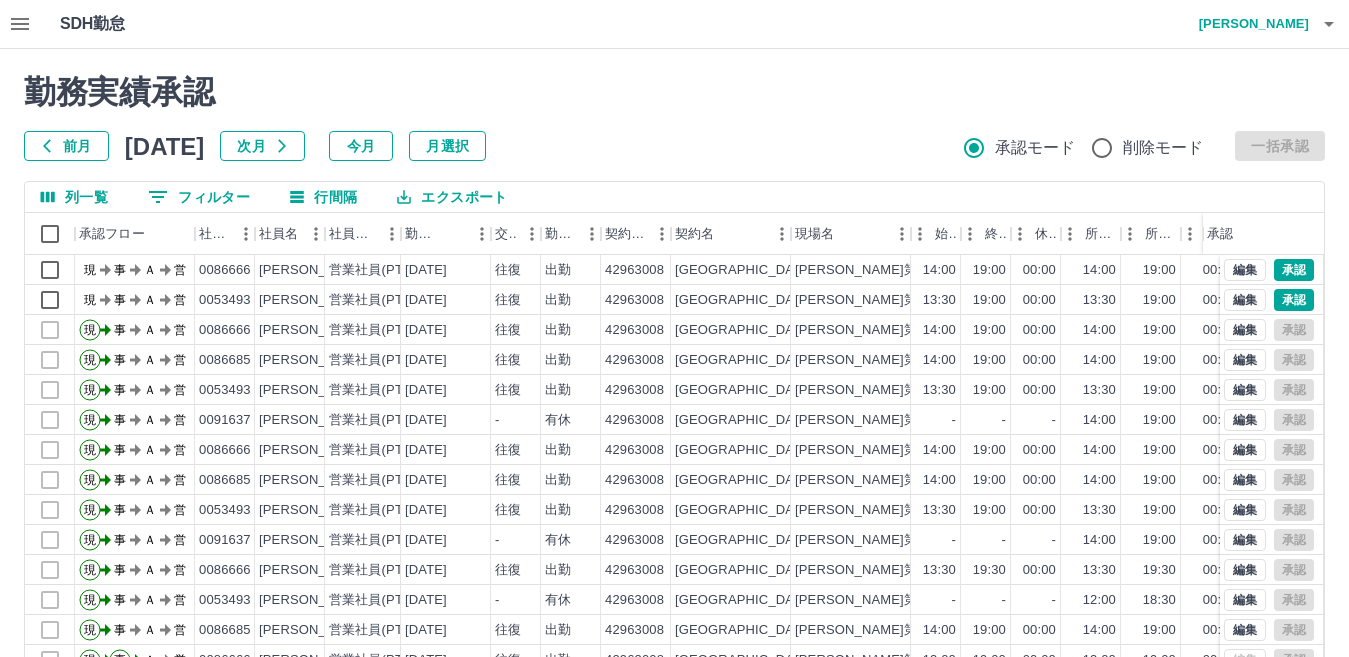 click at bounding box center [1329, 24] 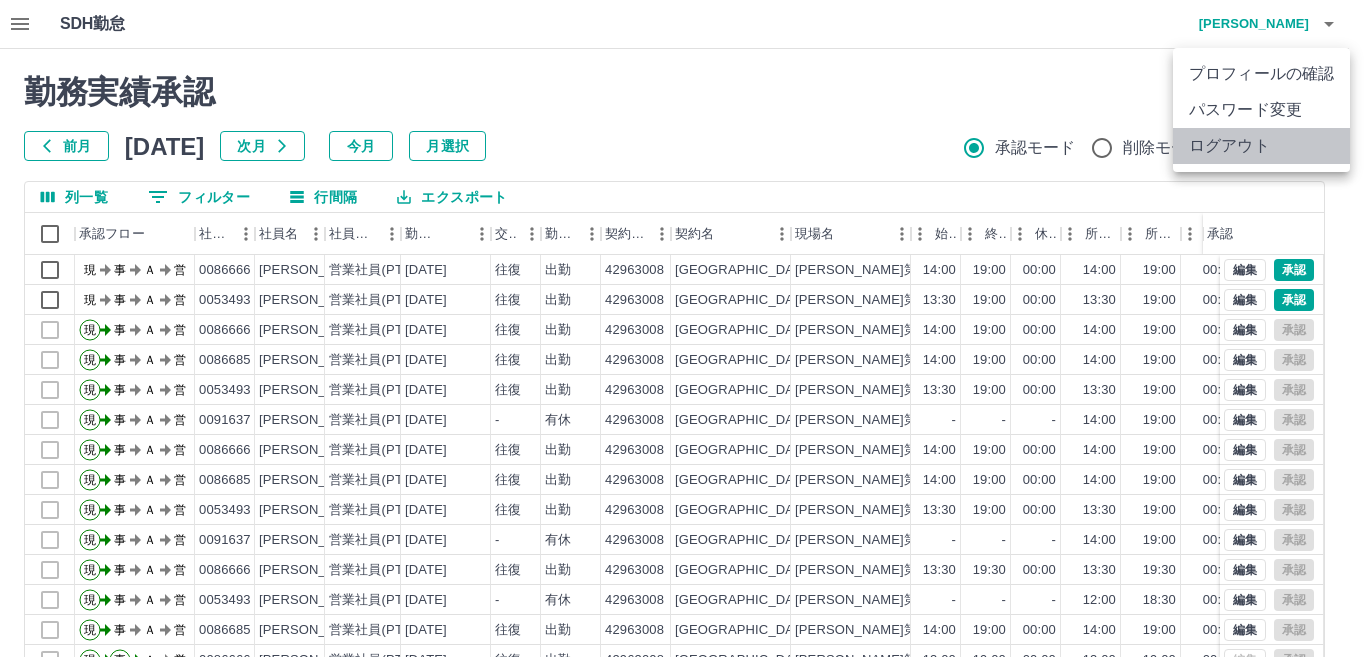 click on "ログアウト" at bounding box center (1261, 146) 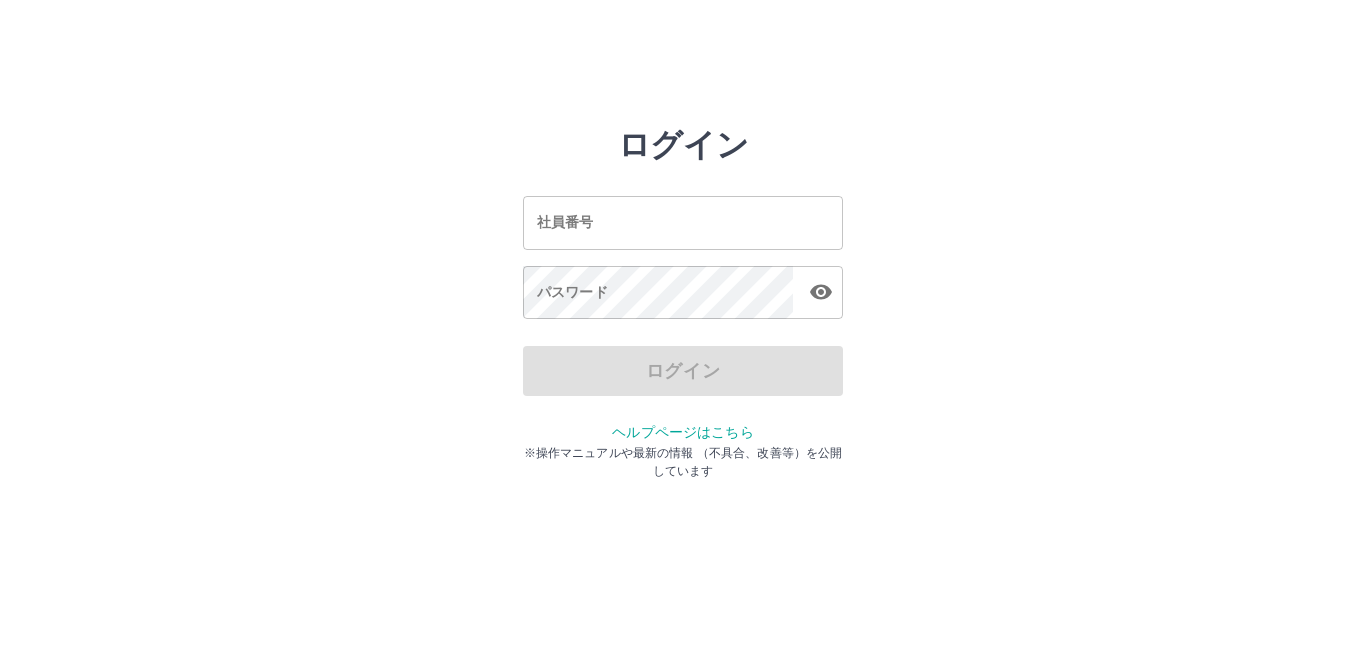 scroll, scrollTop: 0, scrollLeft: 0, axis: both 